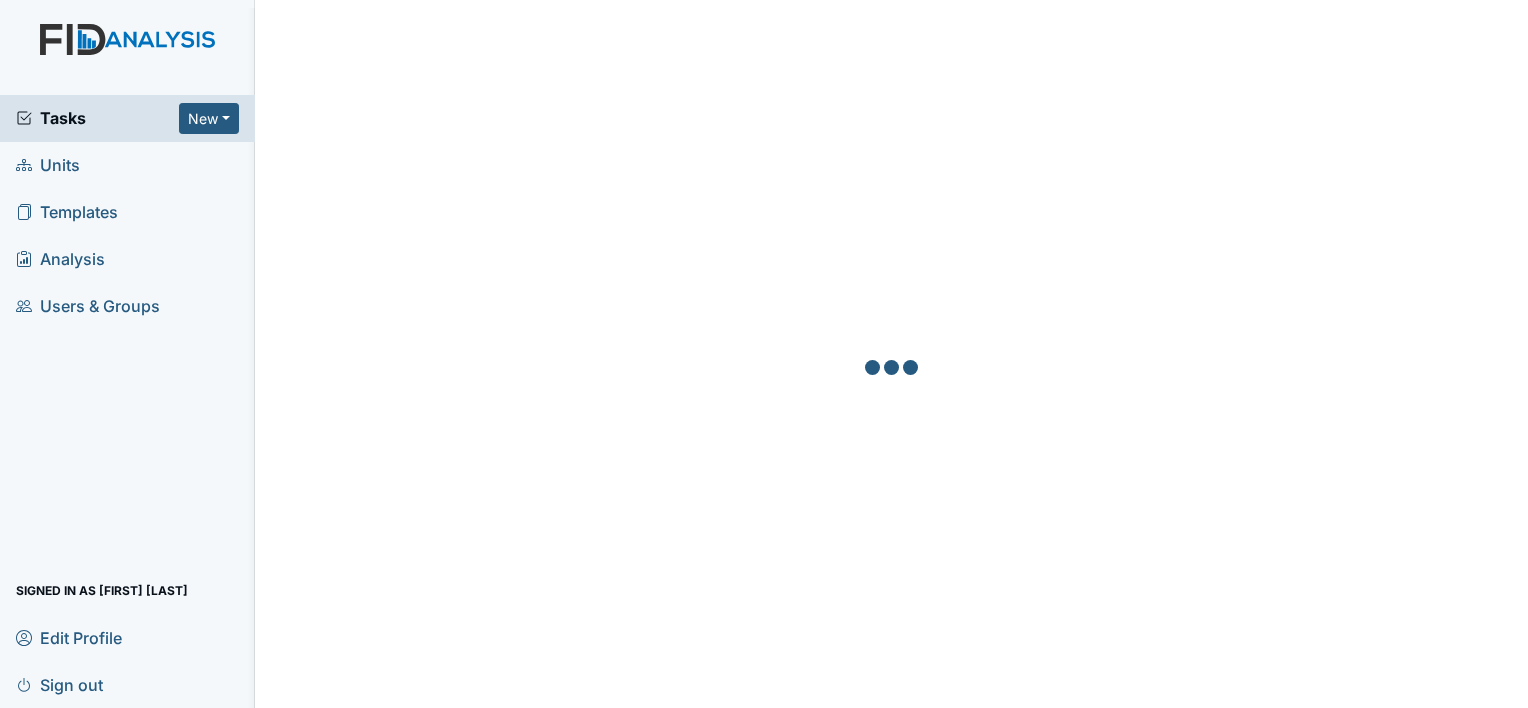 scroll, scrollTop: 0, scrollLeft: 0, axis: both 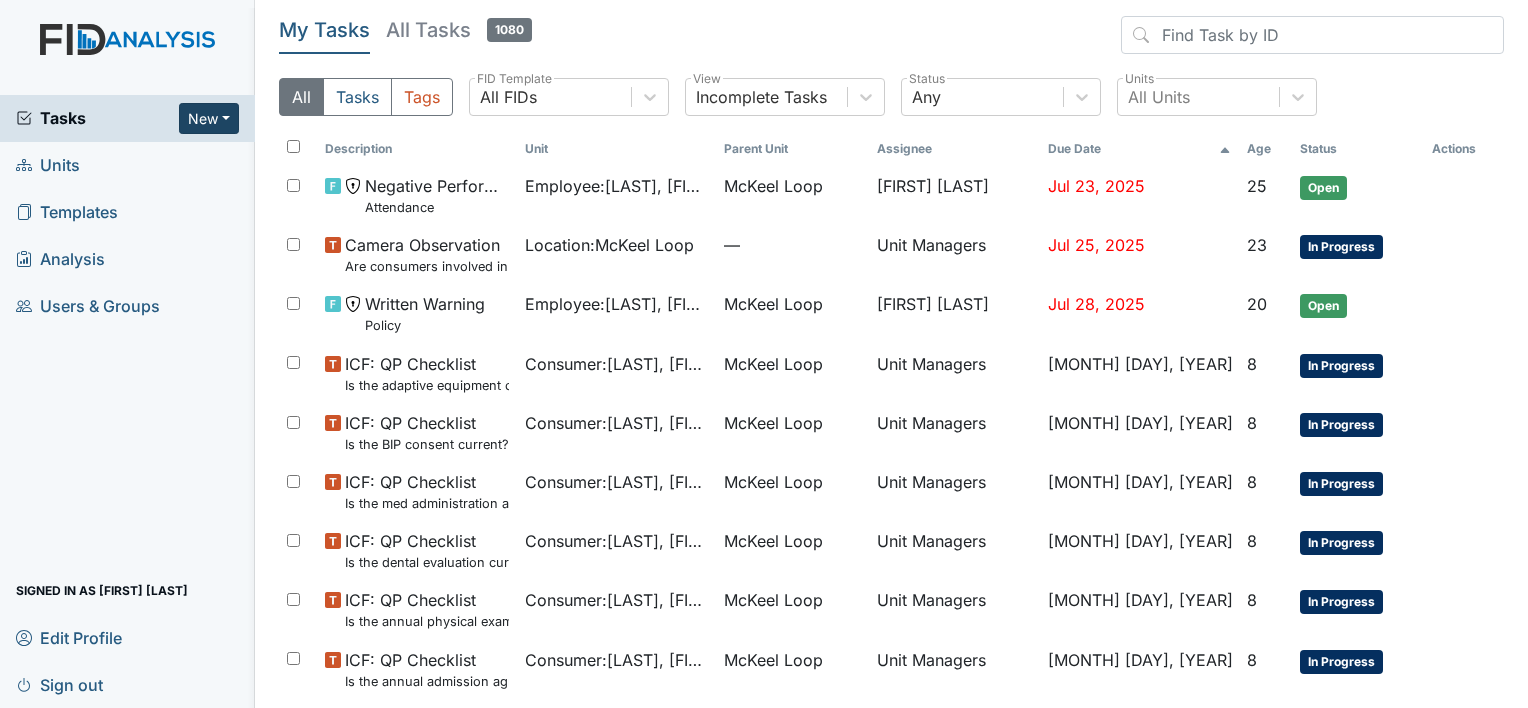 click on "New" at bounding box center [209, 118] 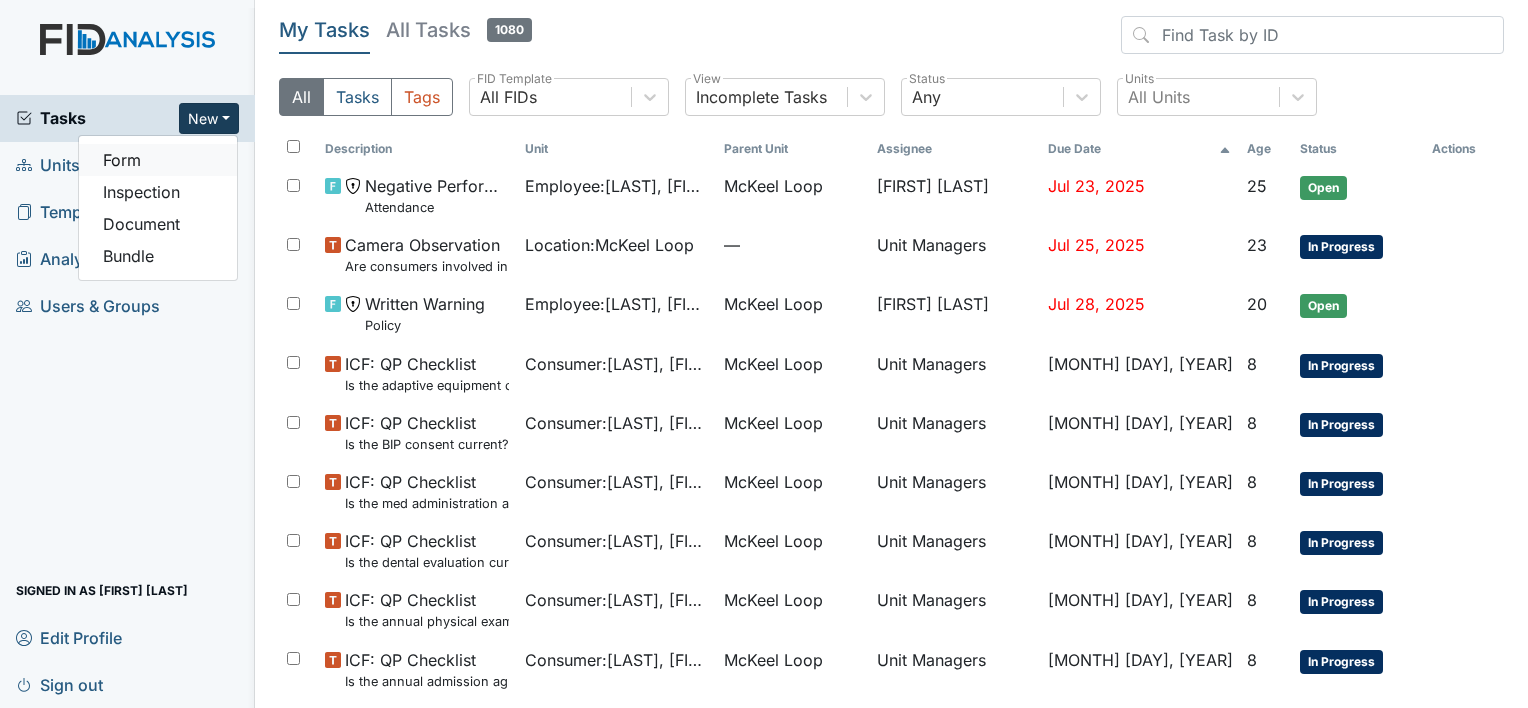 click on "Form" at bounding box center (158, 160) 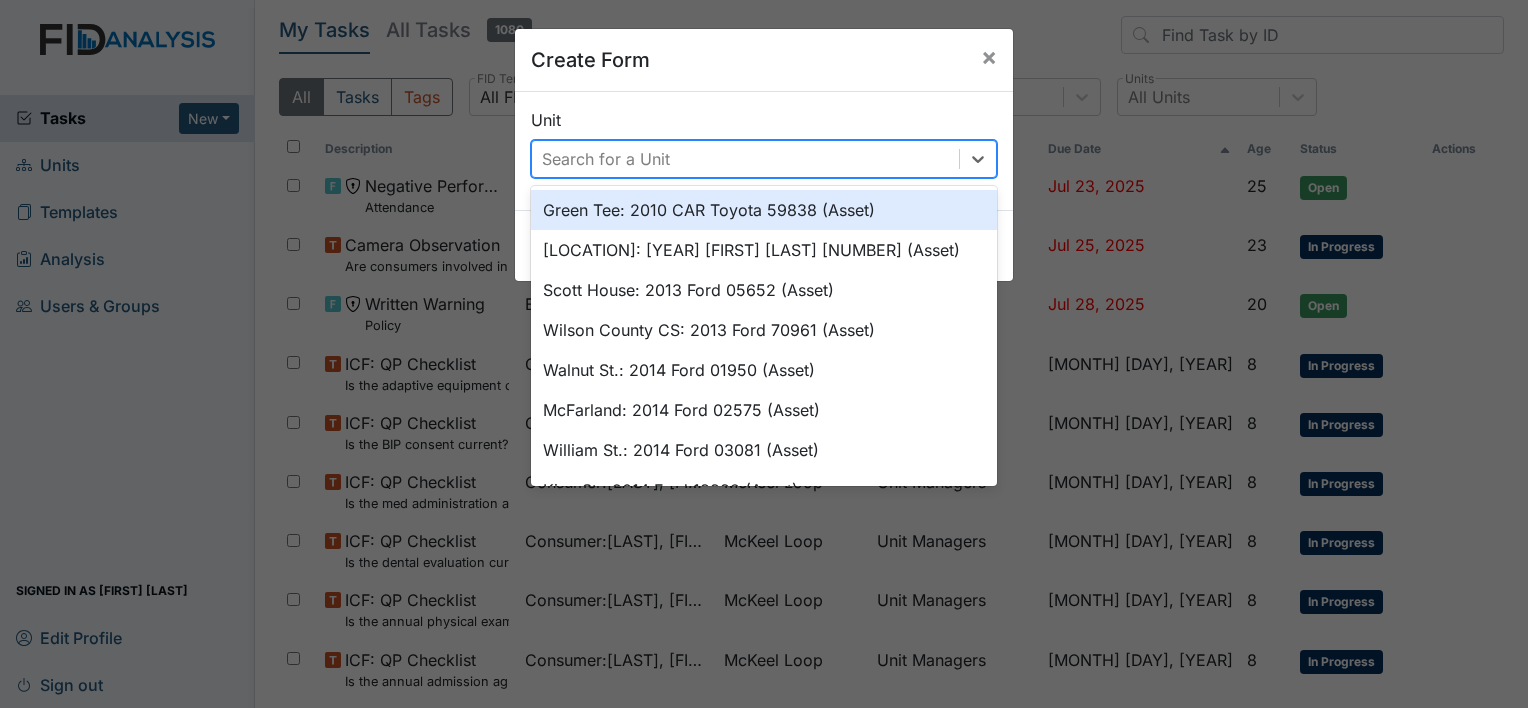click on "Search for a Unit" at bounding box center (606, 159) 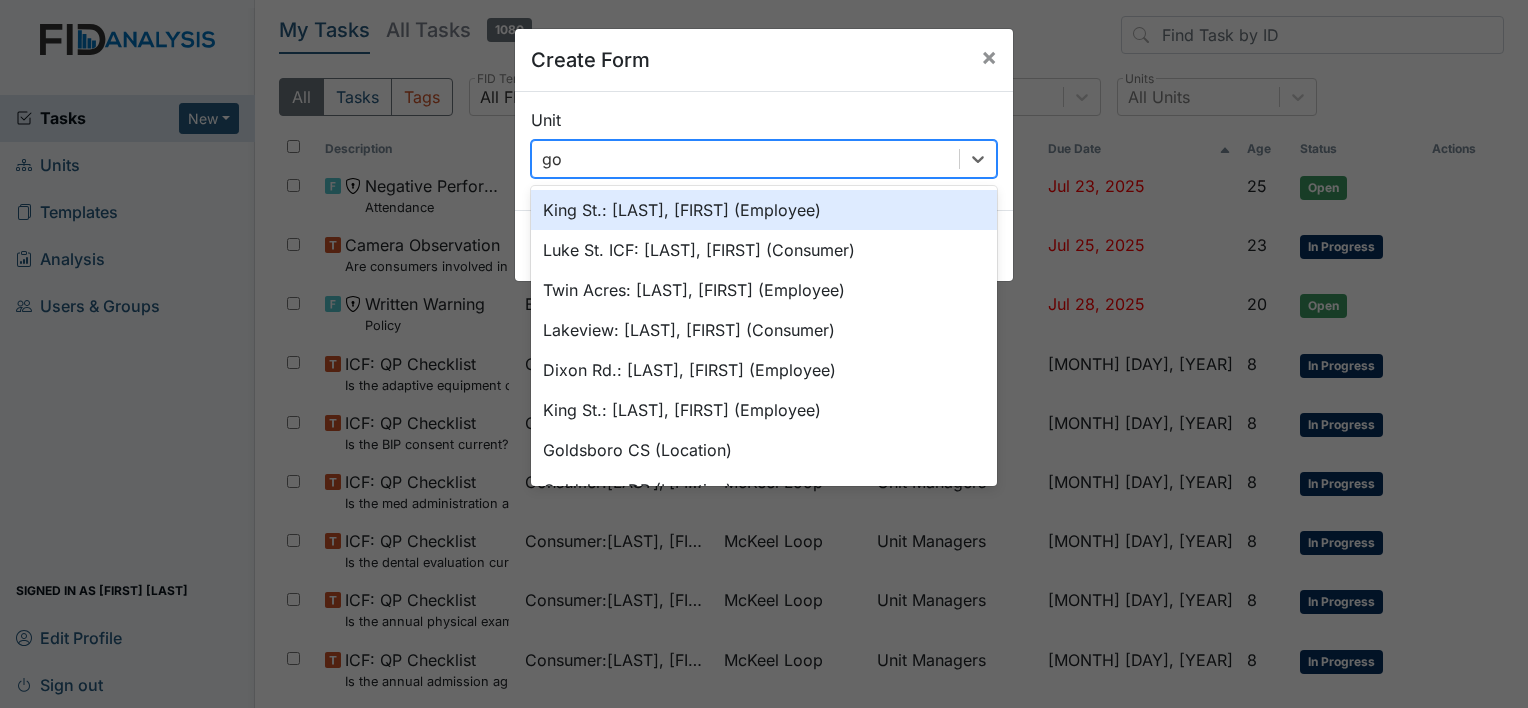 type on "g" 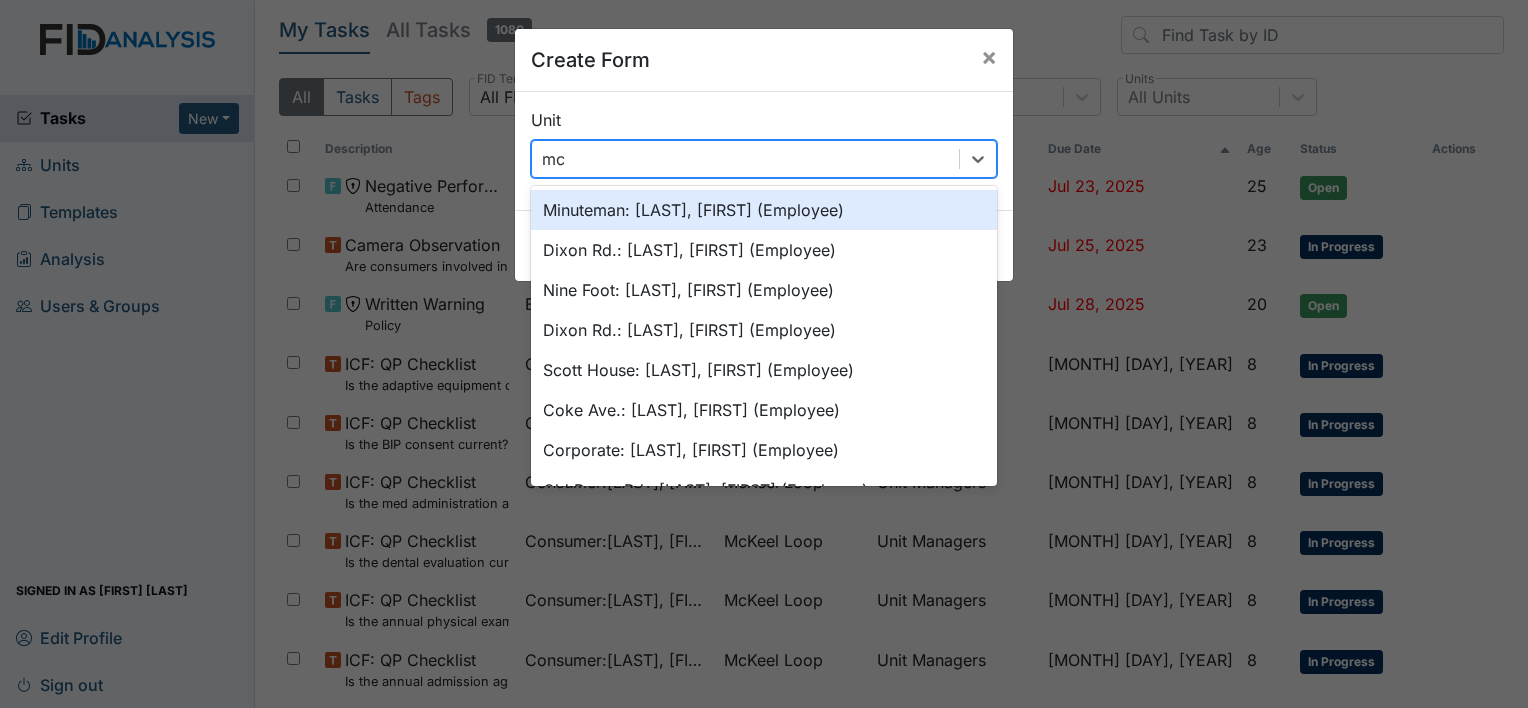 type on "mck" 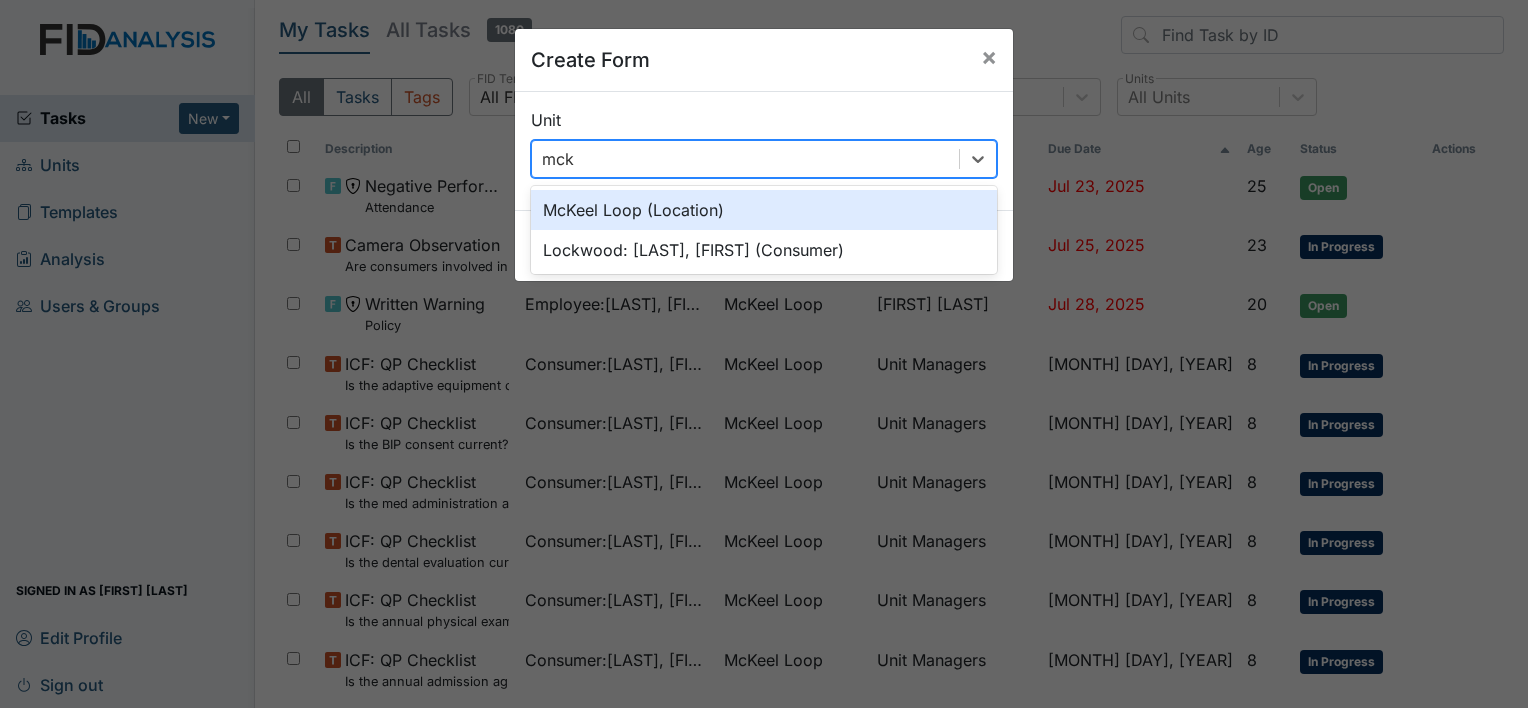 click on "McKeel Loop (Location)" at bounding box center (764, 210) 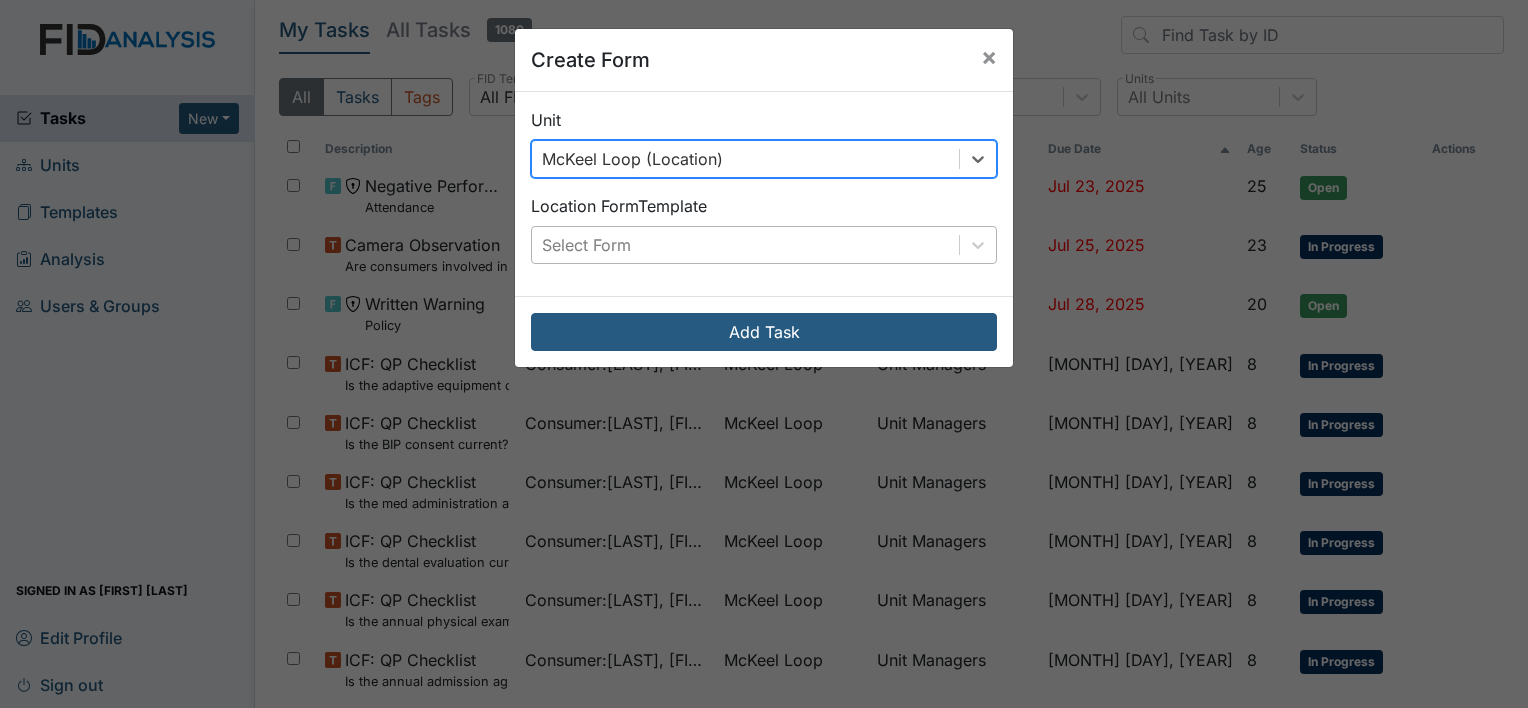 click on "Select Form" at bounding box center [745, 245] 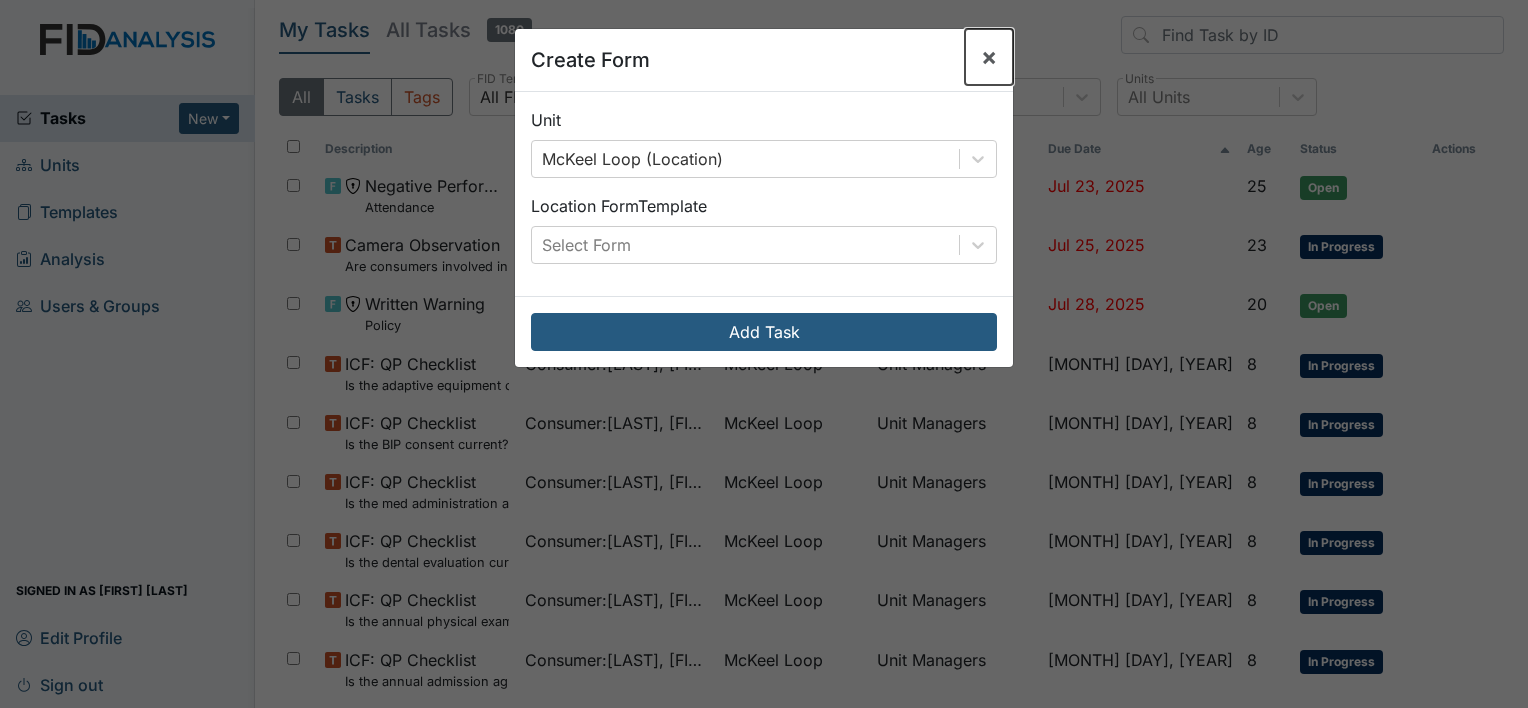 click on "×" at bounding box center (989, 56) 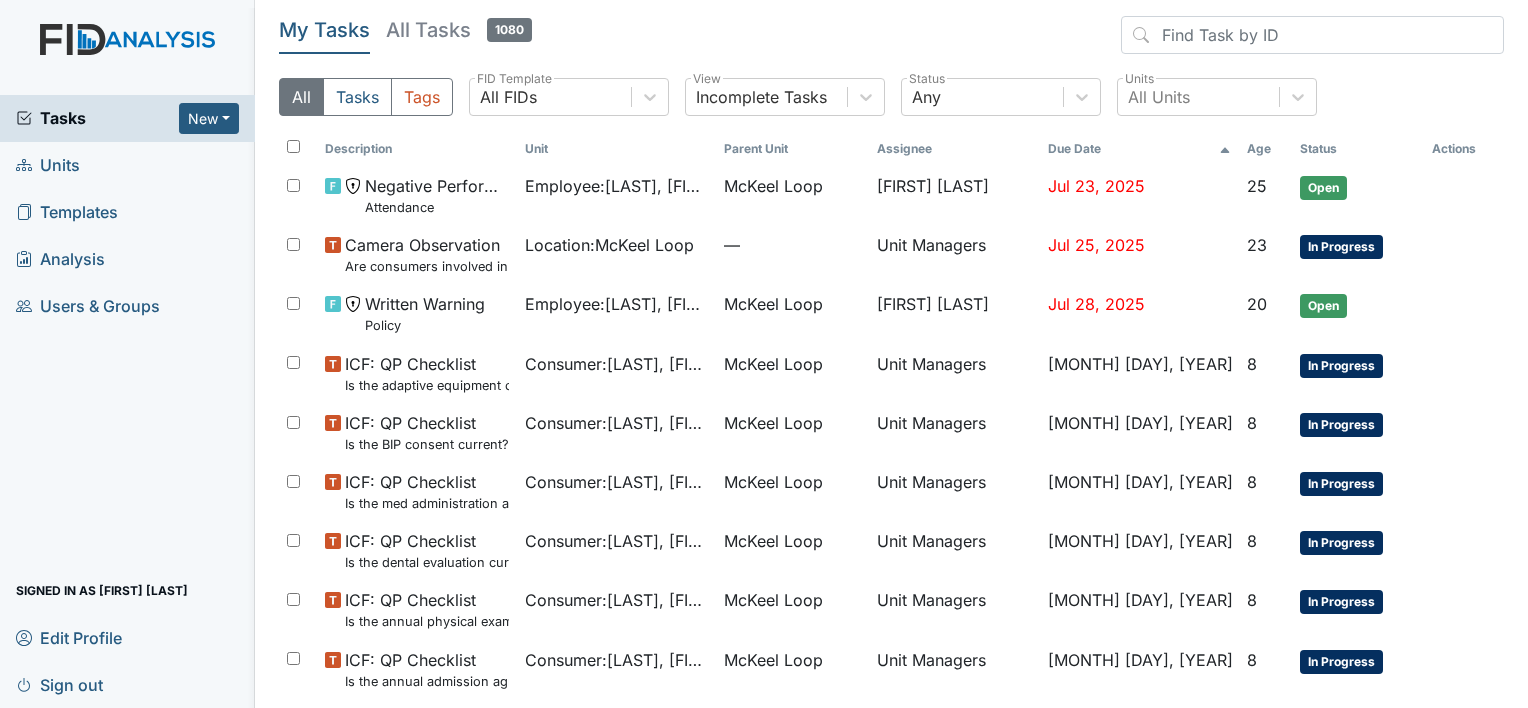 click on "Units" at bounding box center (48, 165) 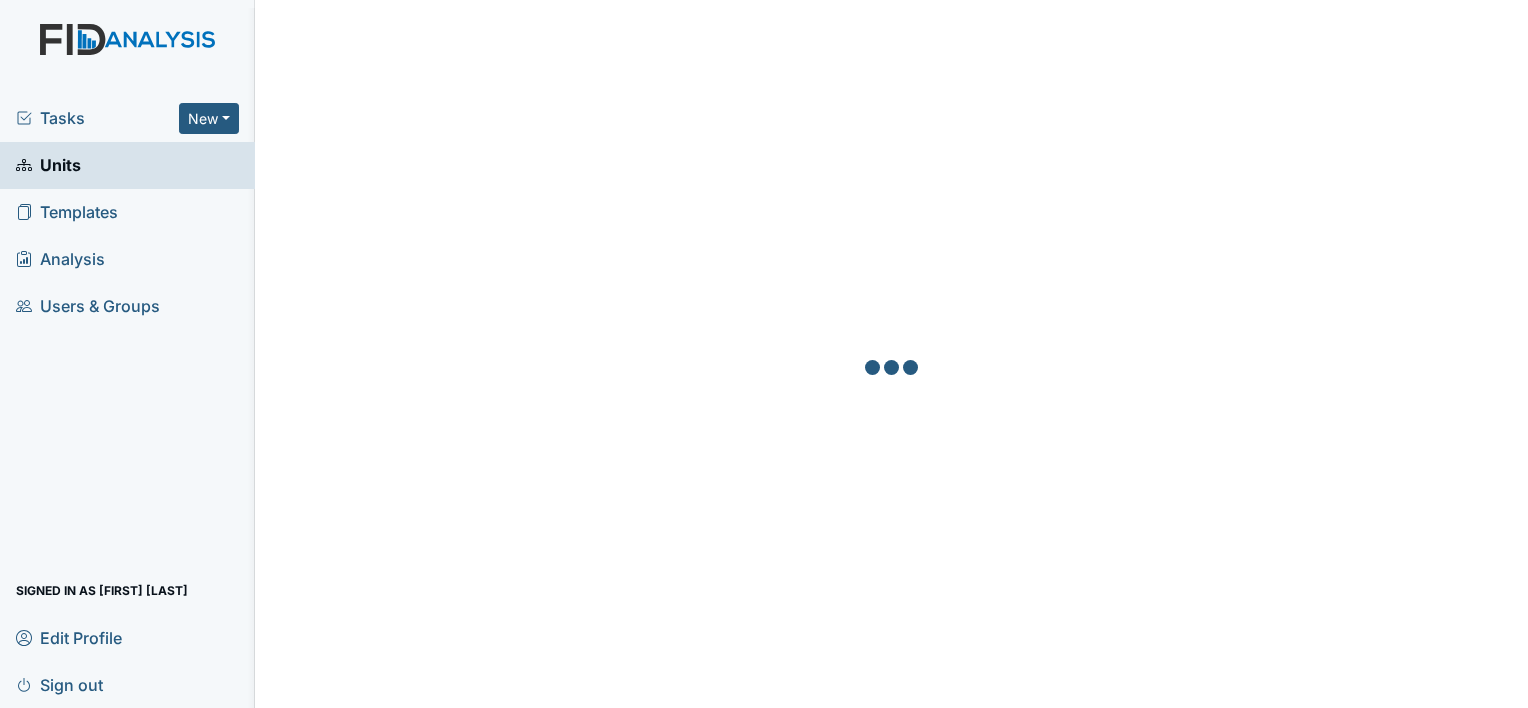 scroll, scrollTop: 0, scrollLeft: 0, axis: both 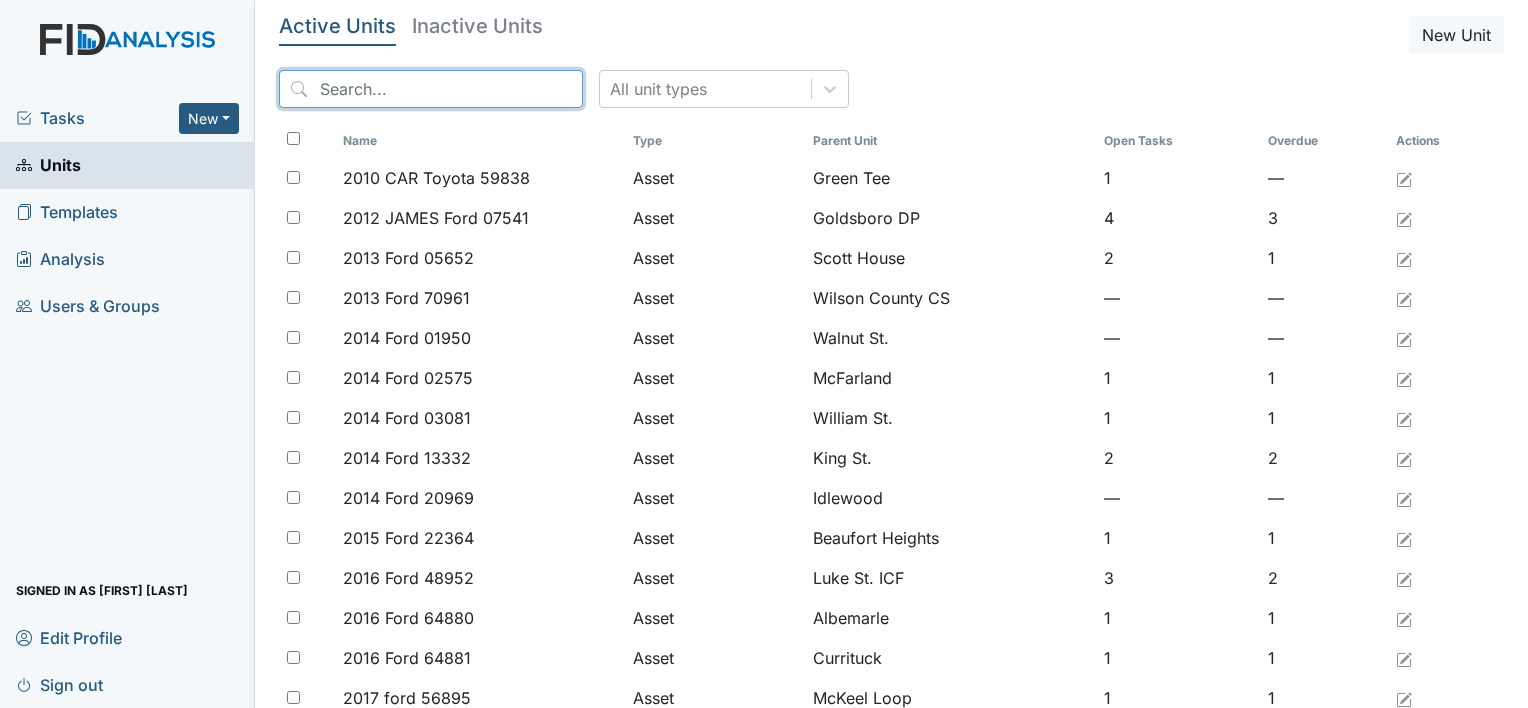 click at bounding box center [431, 89] 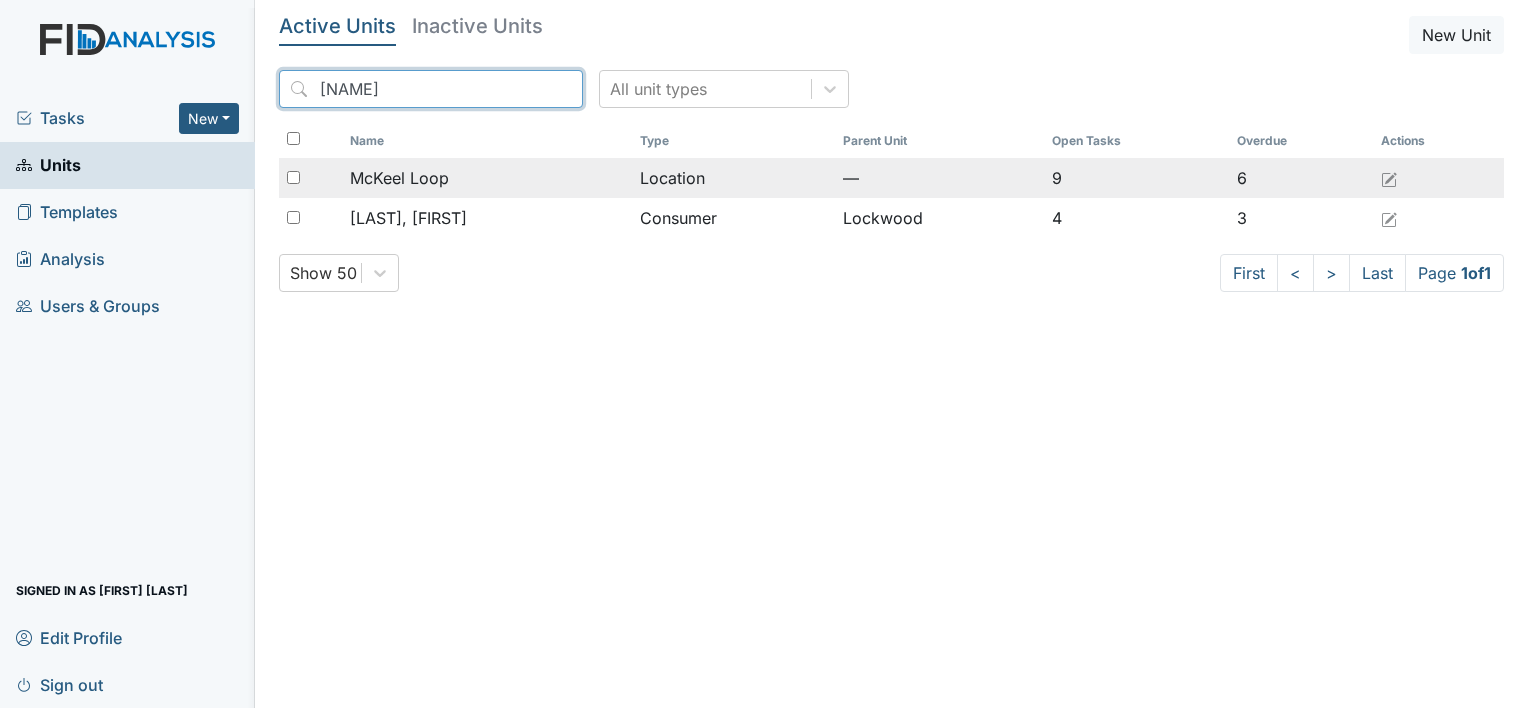 type on "mck" 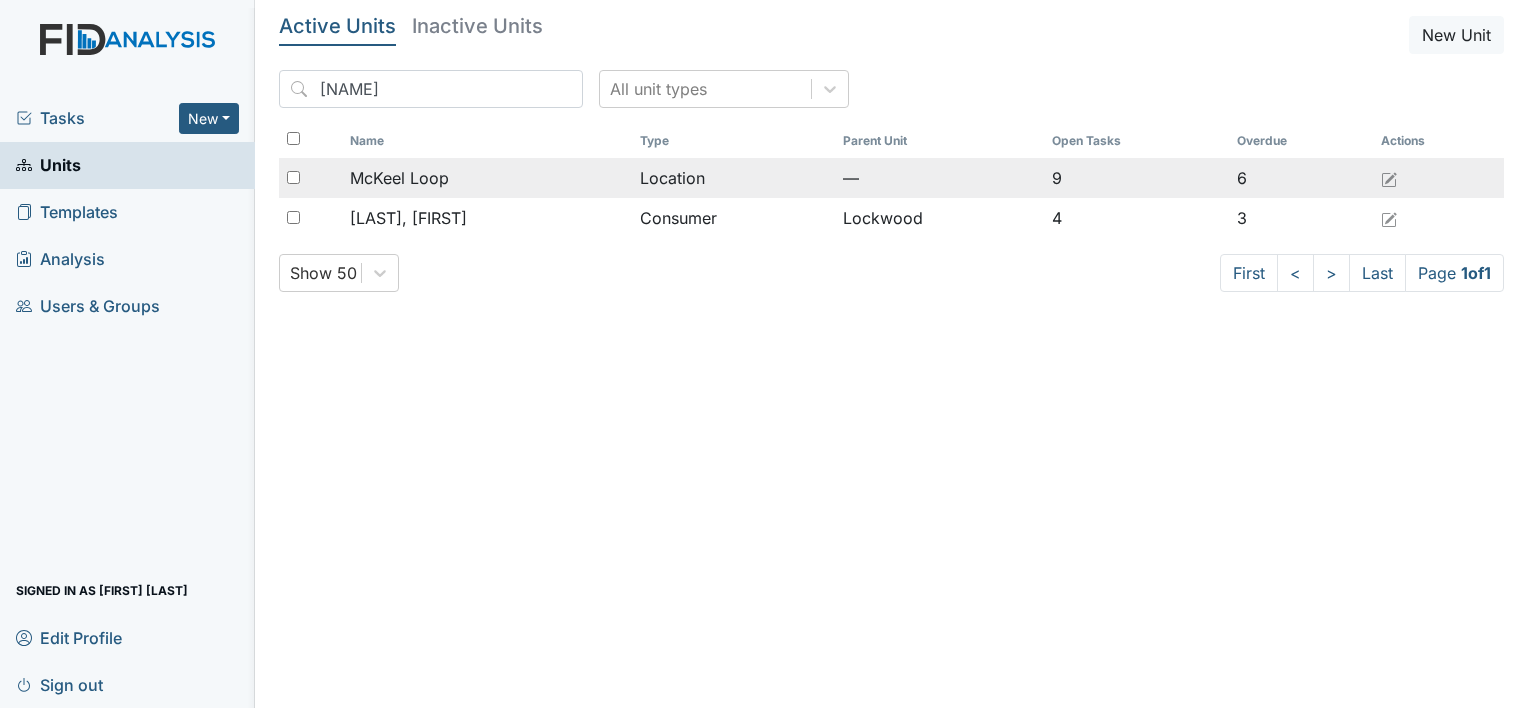 click on "McKeel Loop" at bounding box center (399, 178) 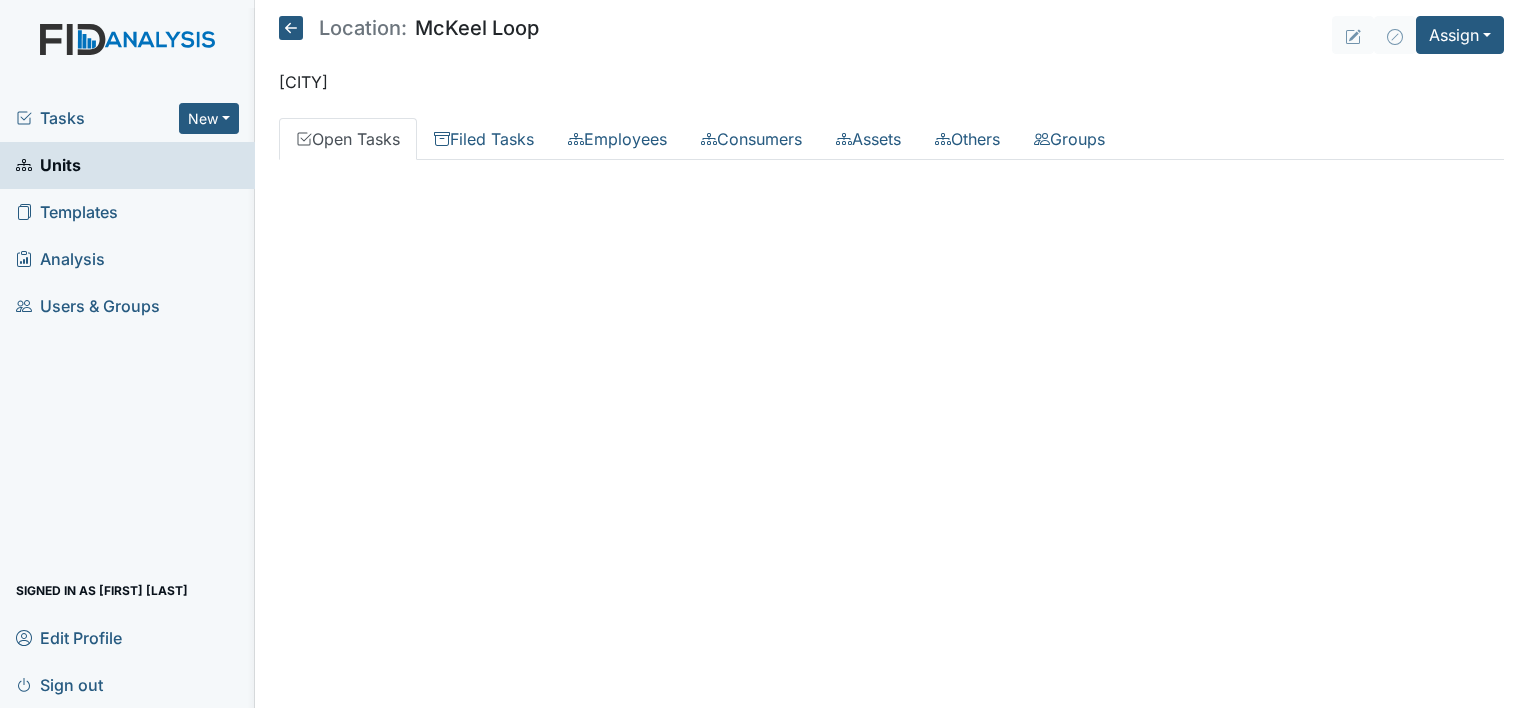 scroll, scrollTop: 0, scrollLeft: 0, axis: both 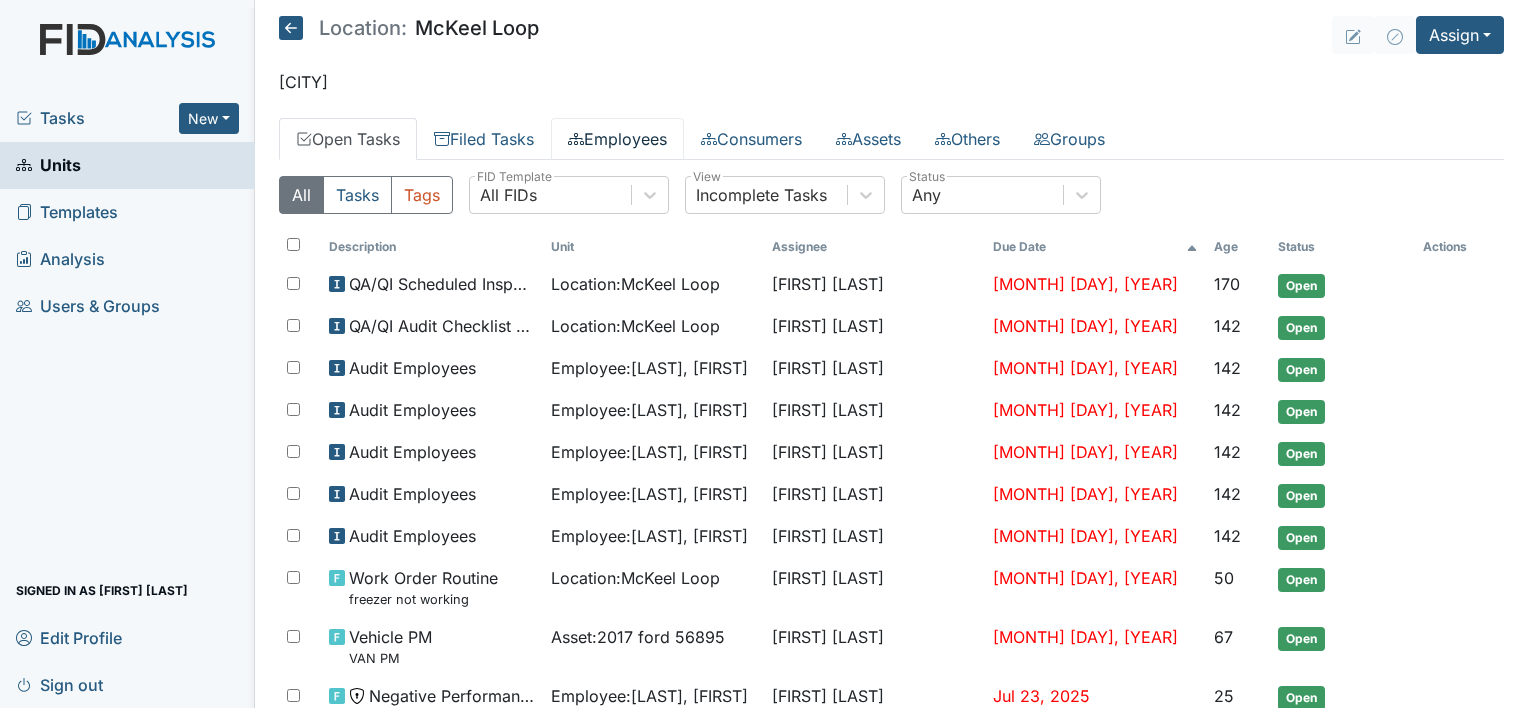 click on "Employees" at bounding box center (617, 139) 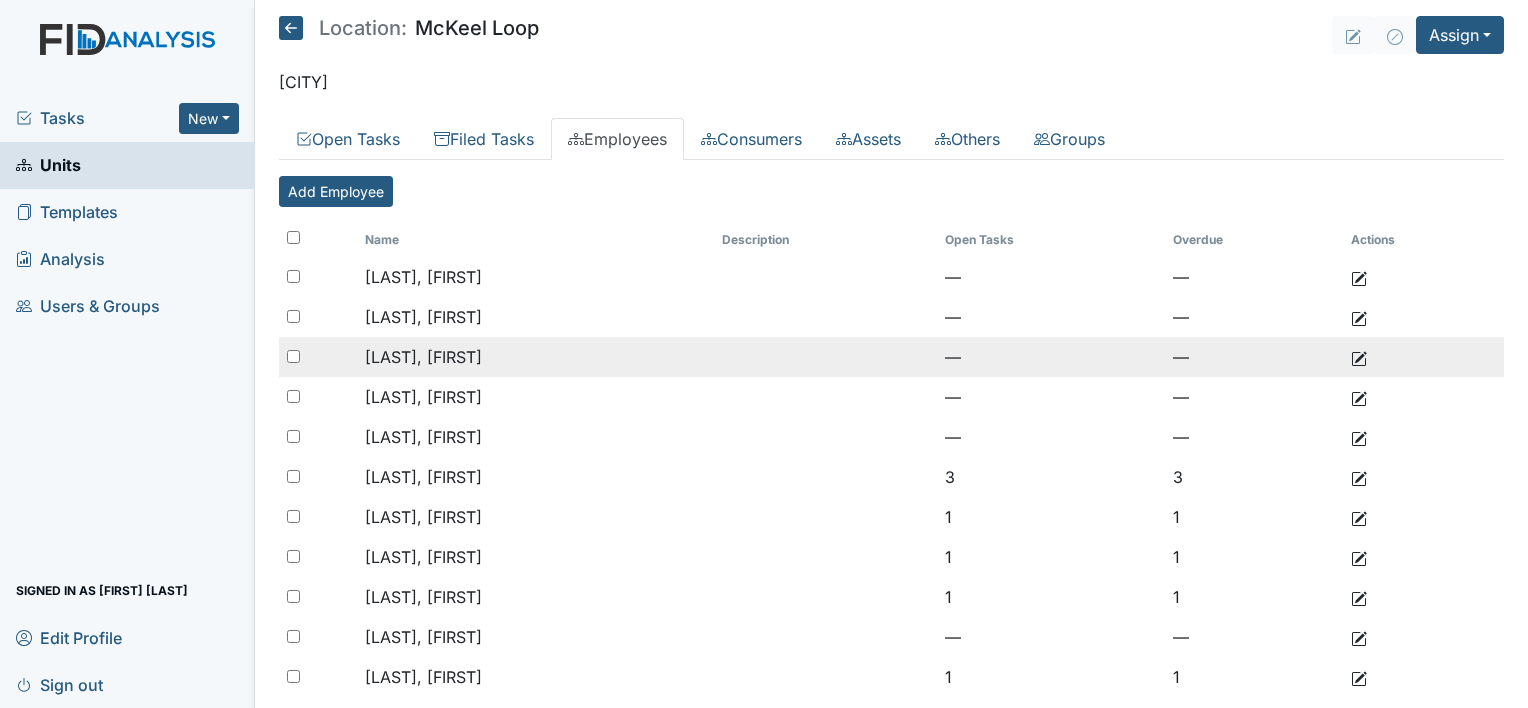 click on "[LAST], [FIRST]" at bounding box center [423, 357] 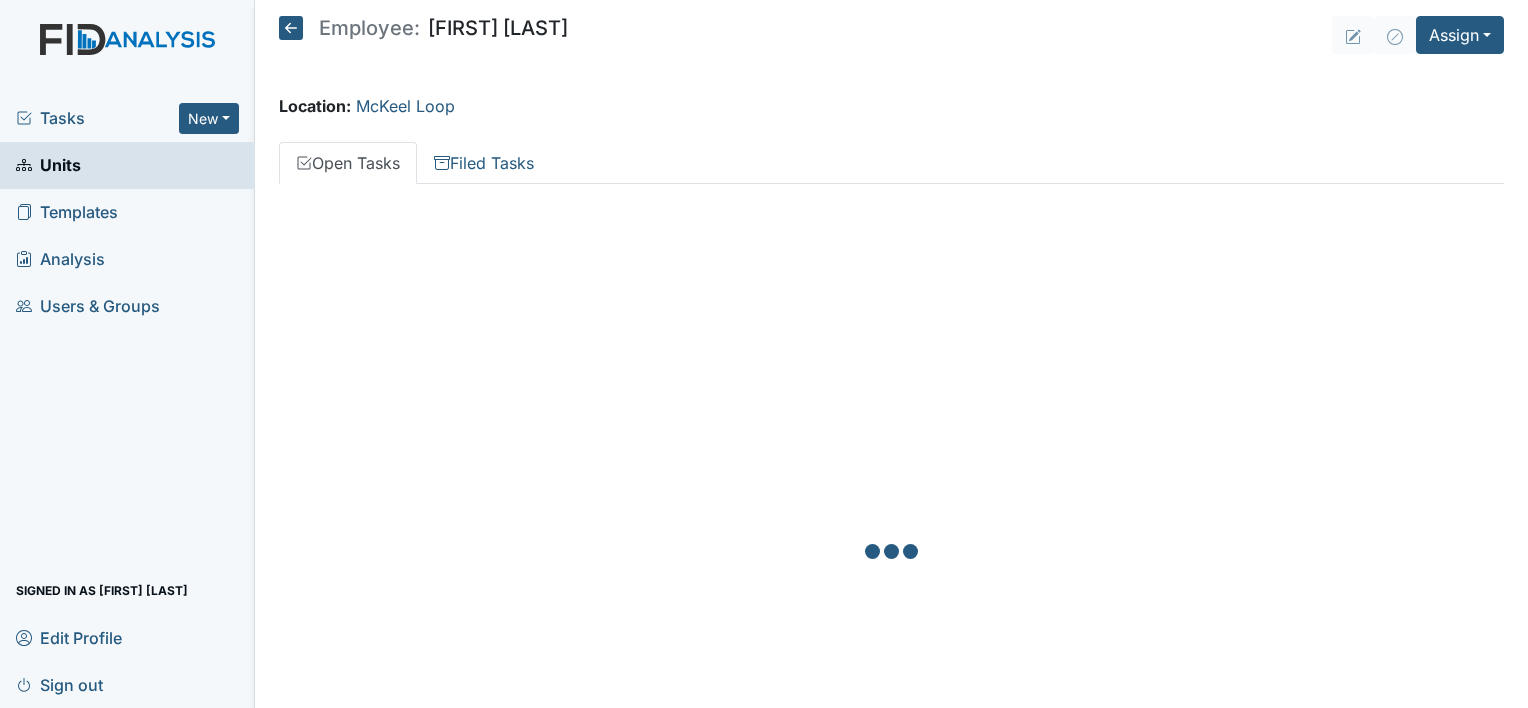scroll, scrollTop: 0, scrollLeft: 0, axis: both 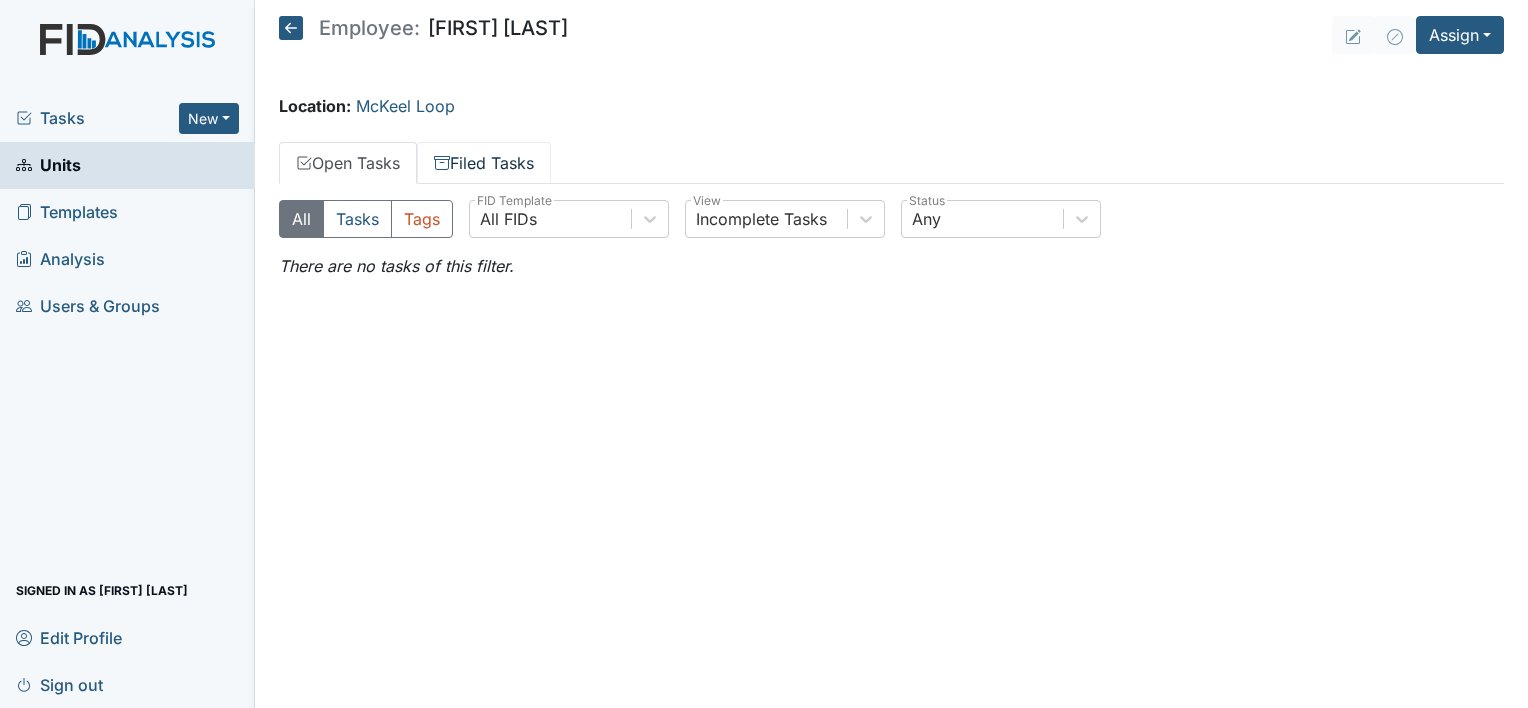 click on "Filed Tasks" at bounding box center [484, 163] 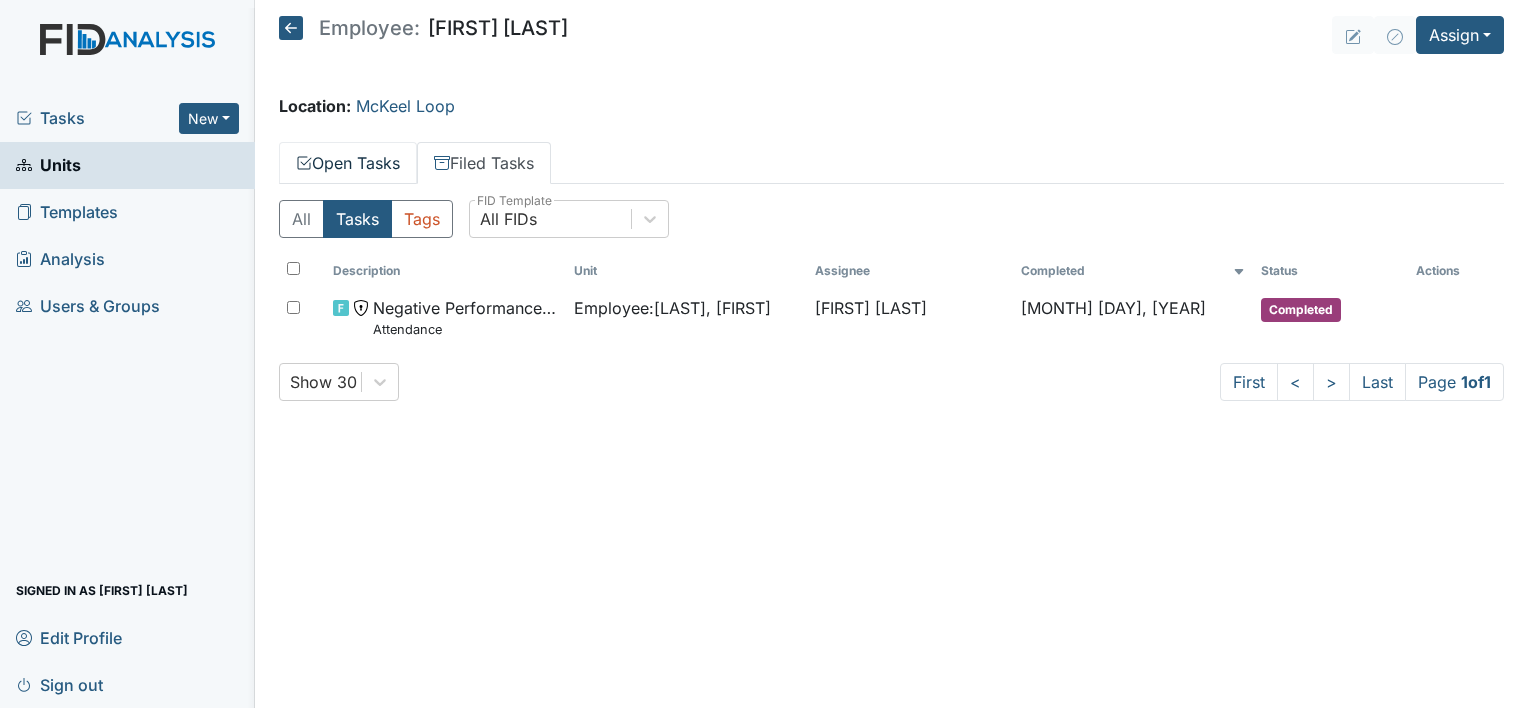 click on "Open Tasks" at bounding box center (348, 163) 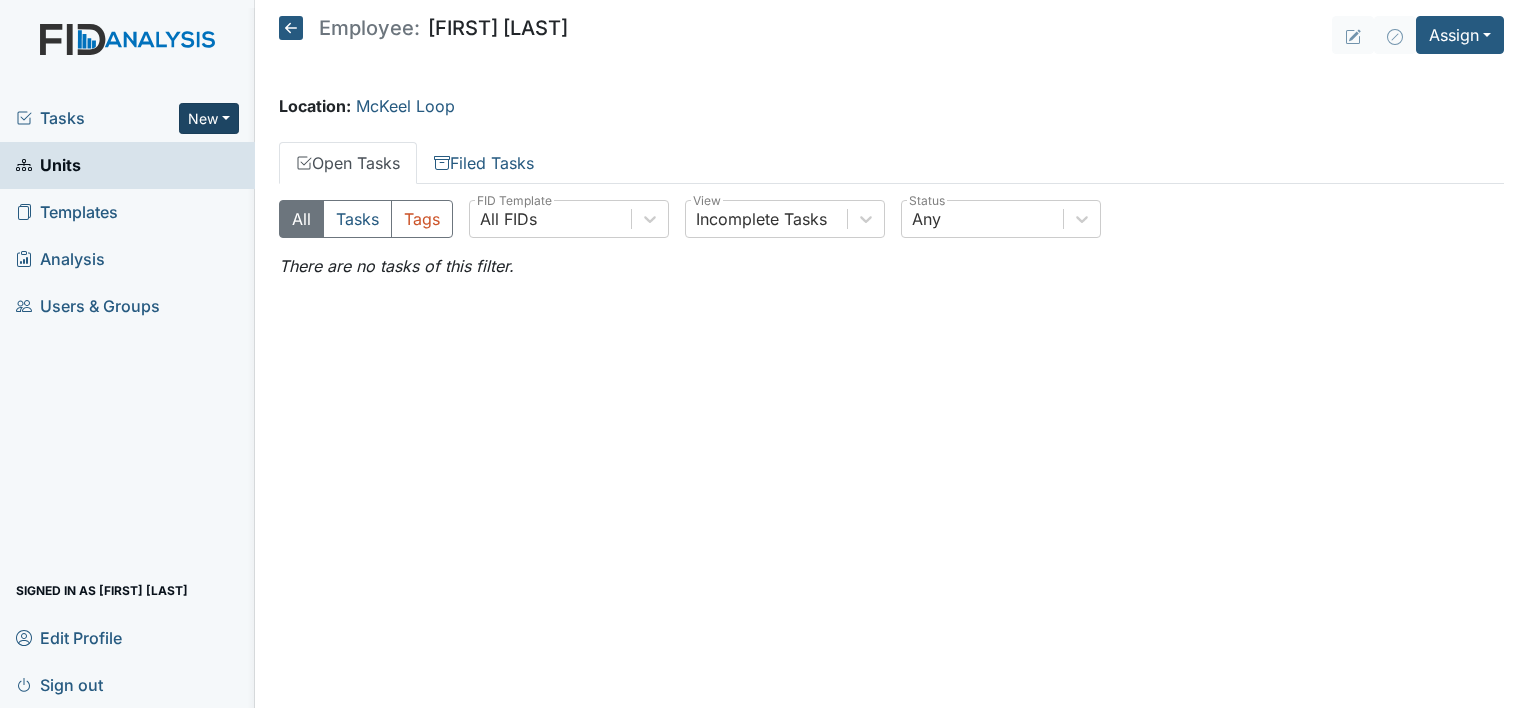 click on "New" at bounding box center (209, 118) 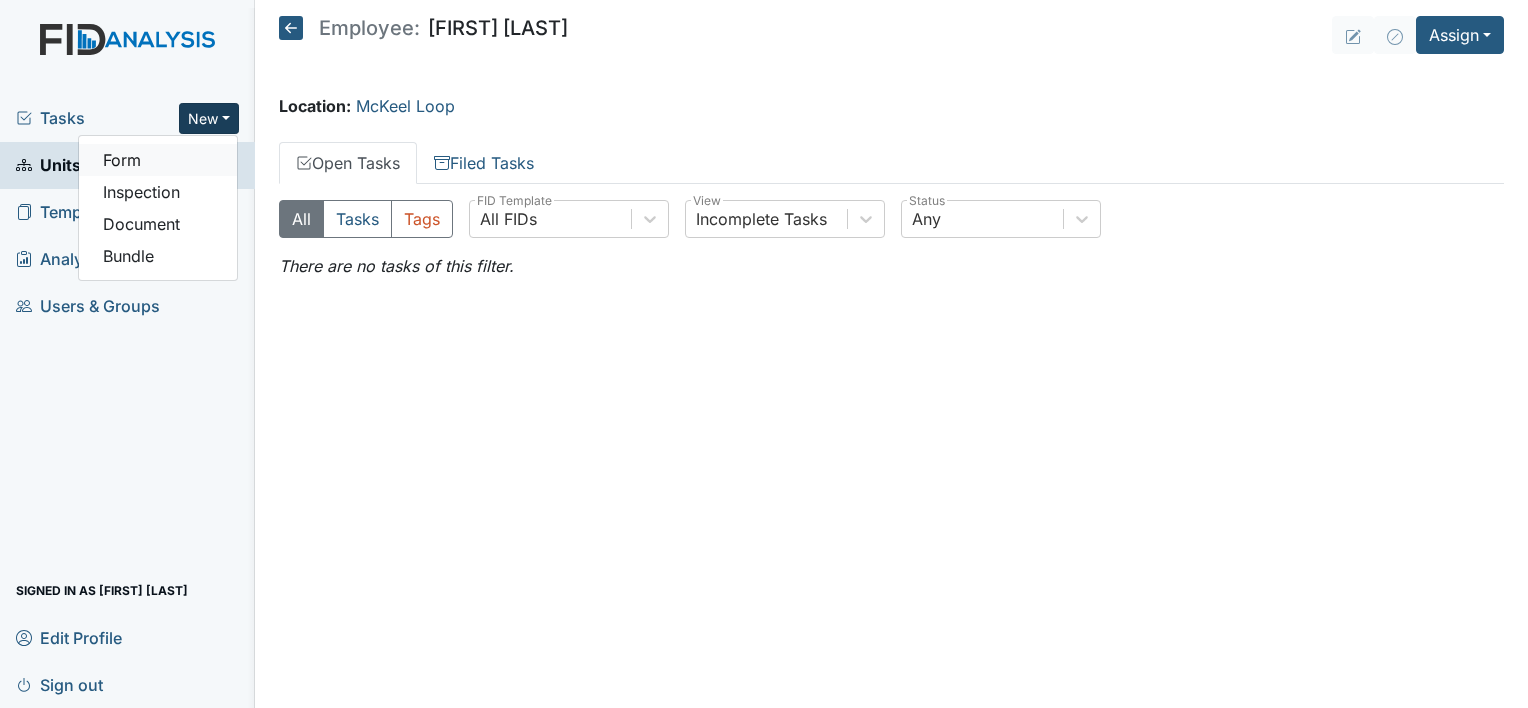 click on "Form" at bounding box center [158, 160] 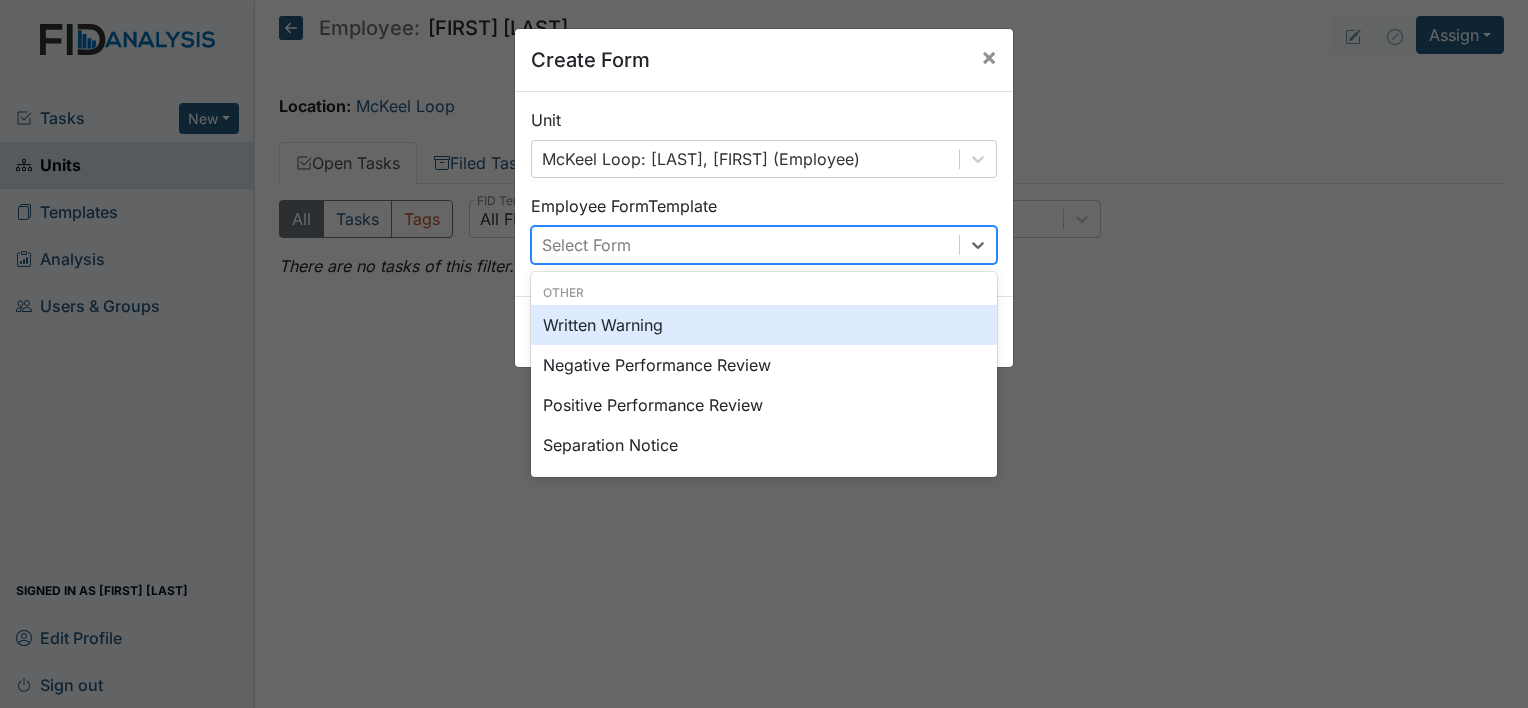 click on "Select Form" at bounding box center [745, 245] 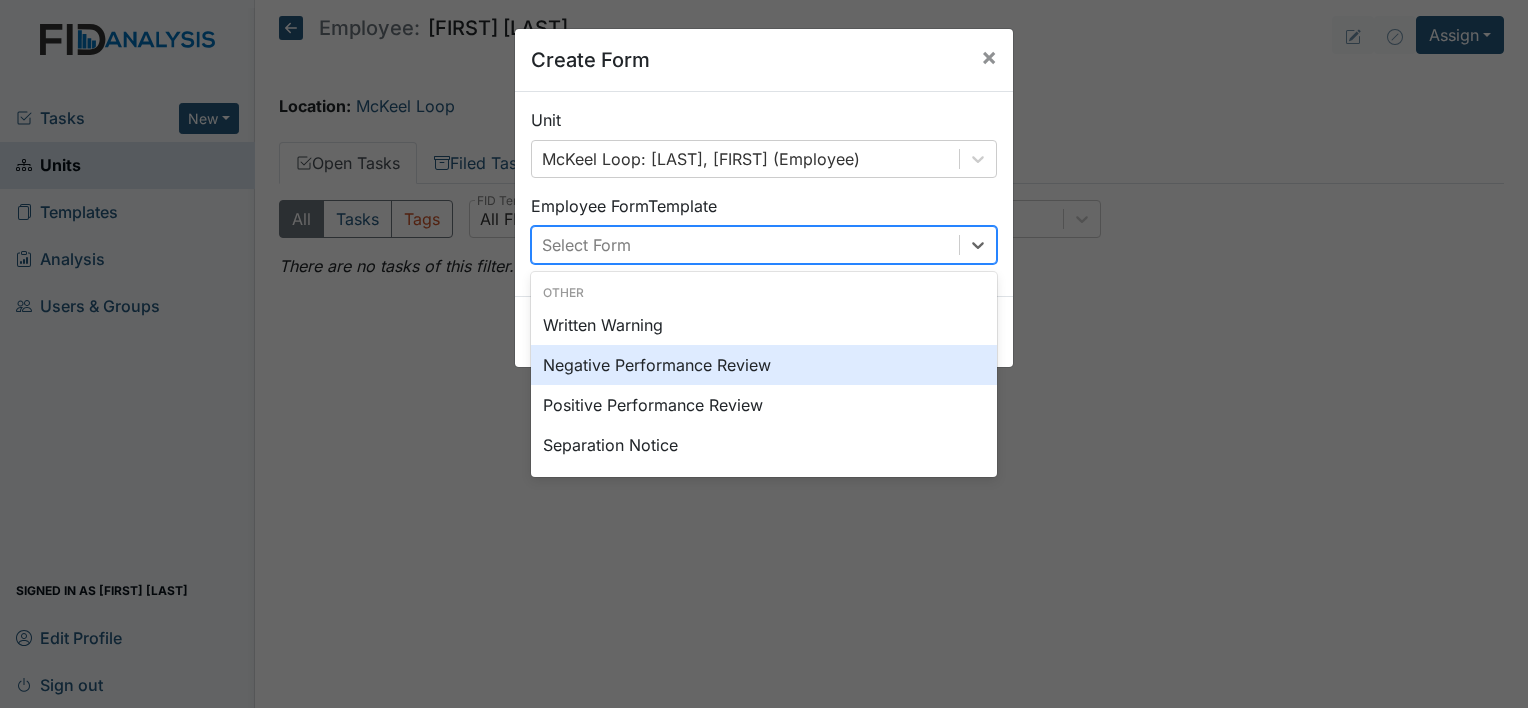 click on "Negative Performance Review" at bounding box center [764, 365] 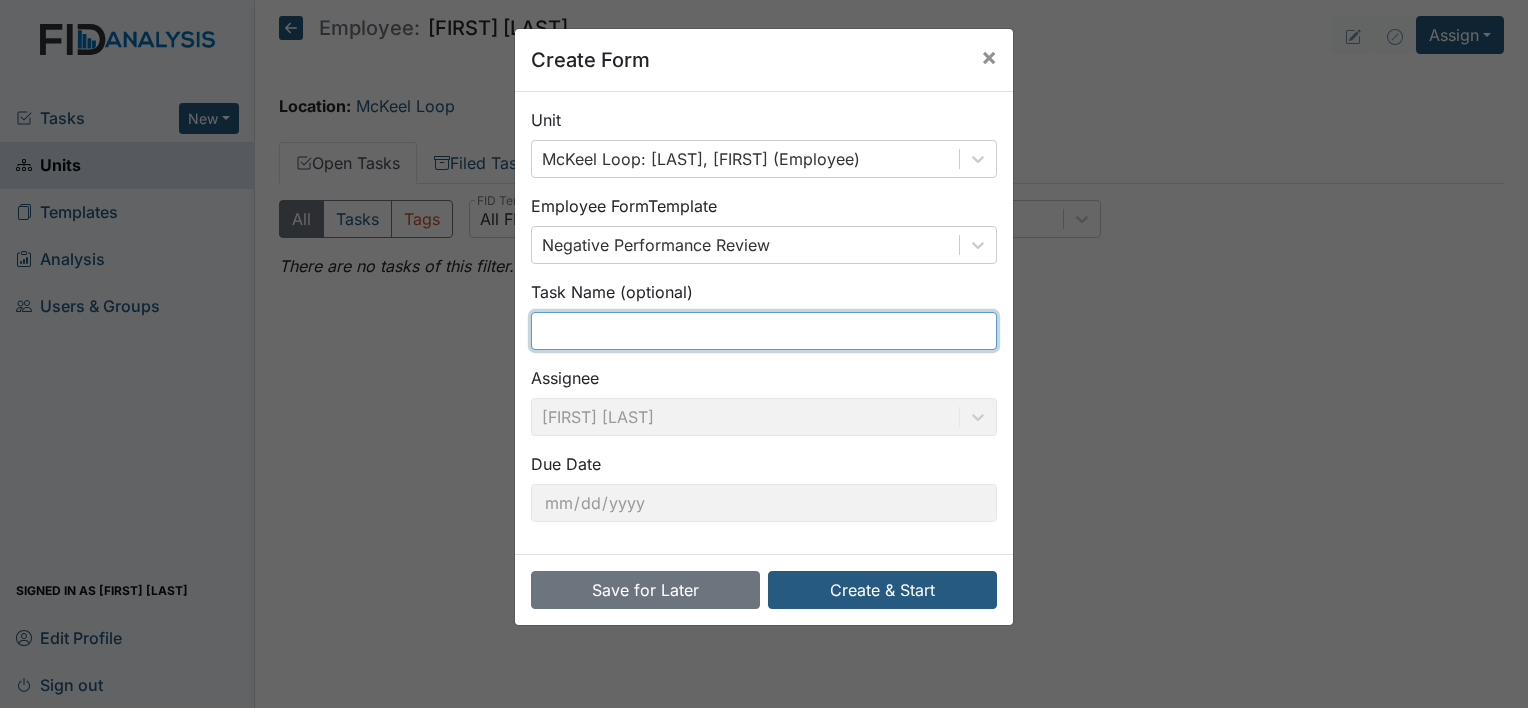 click at bounding box center (764, 331) 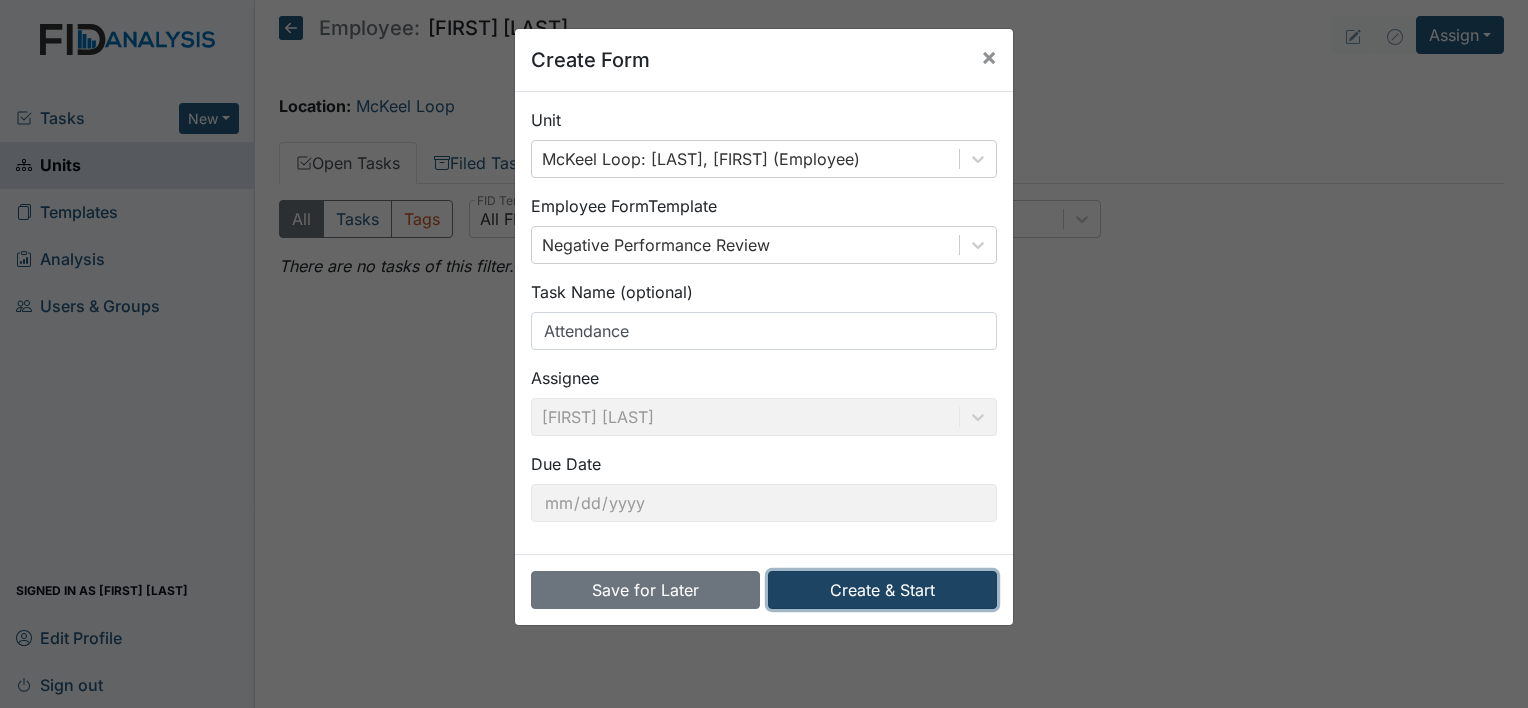 click on "Create & Start" at bounding box center [882, 590] 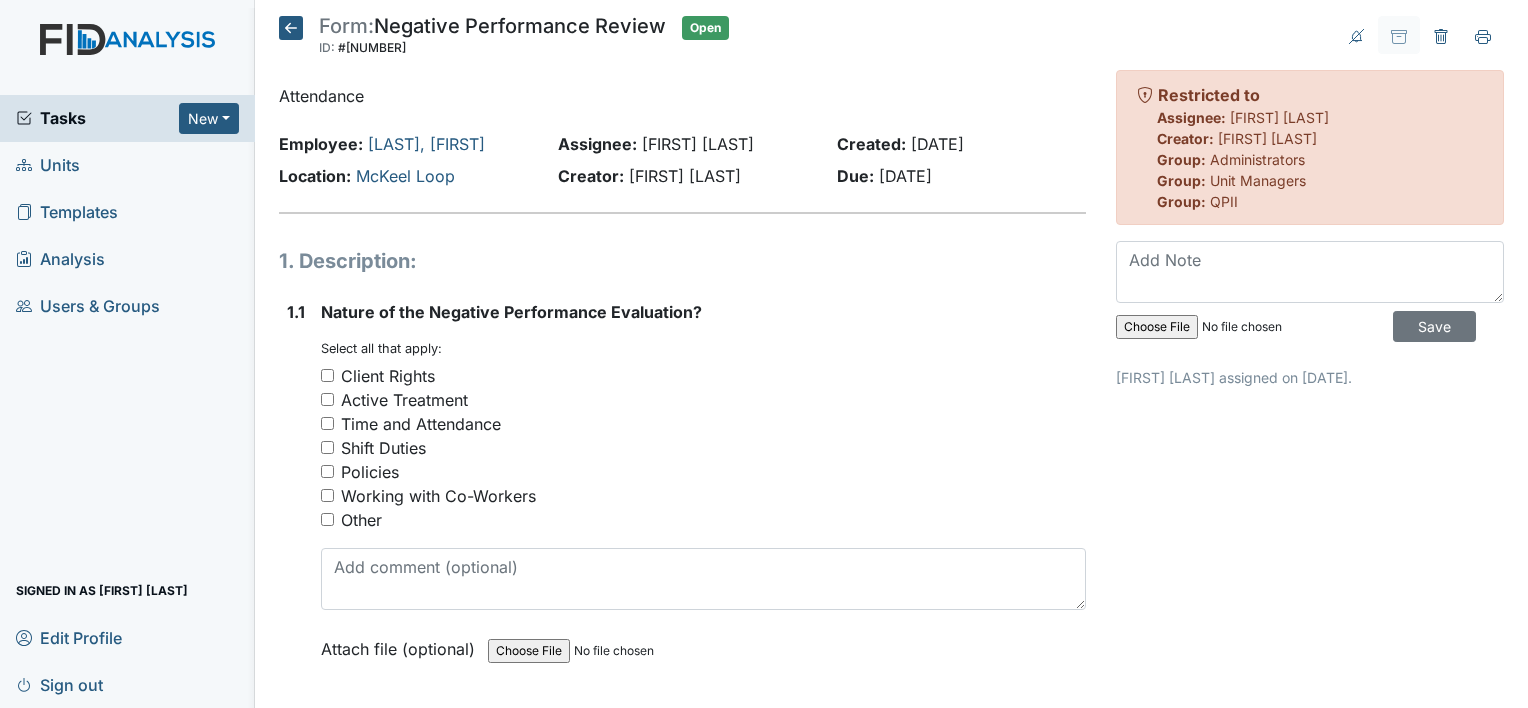 scroll, scrollTop: 0, scrollLeft: 0, axis: both 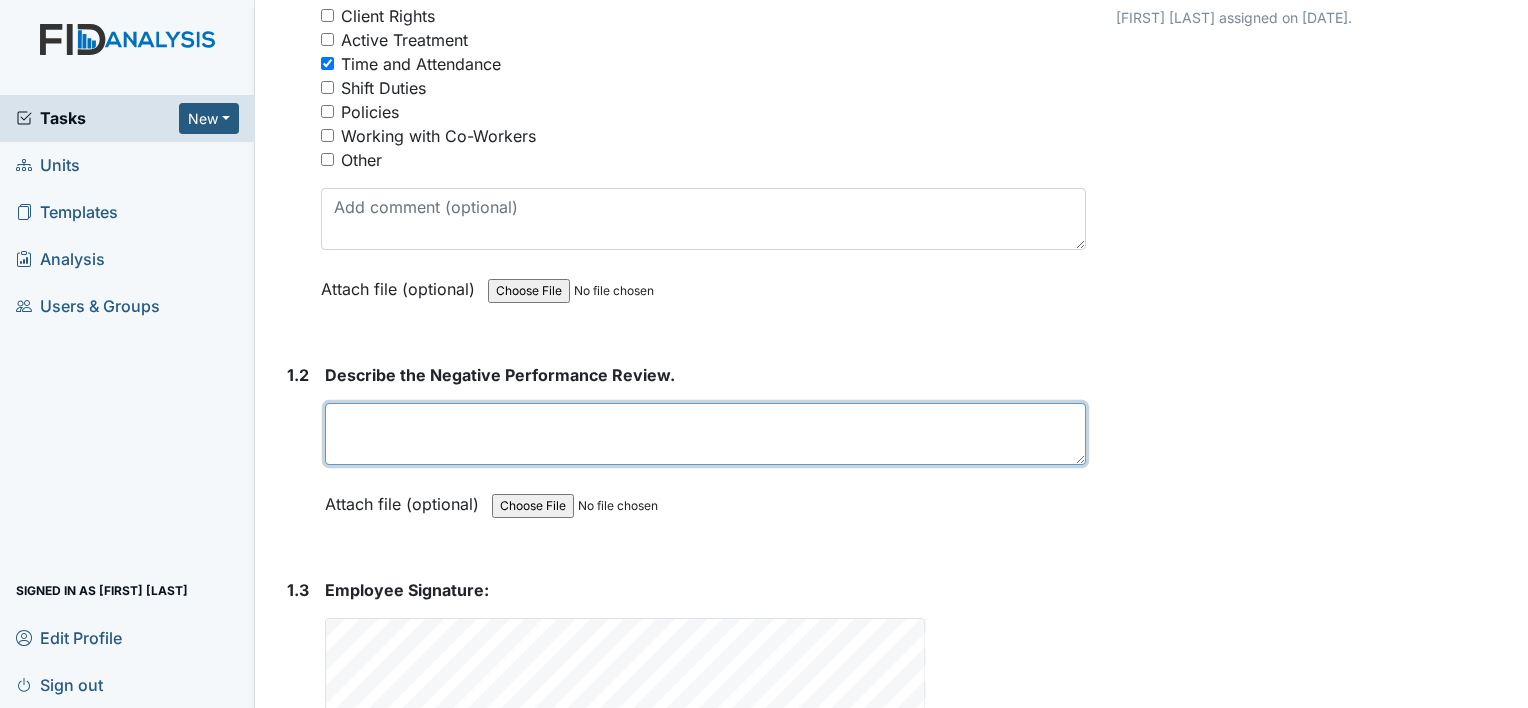 click at bounding box center [705, 434] 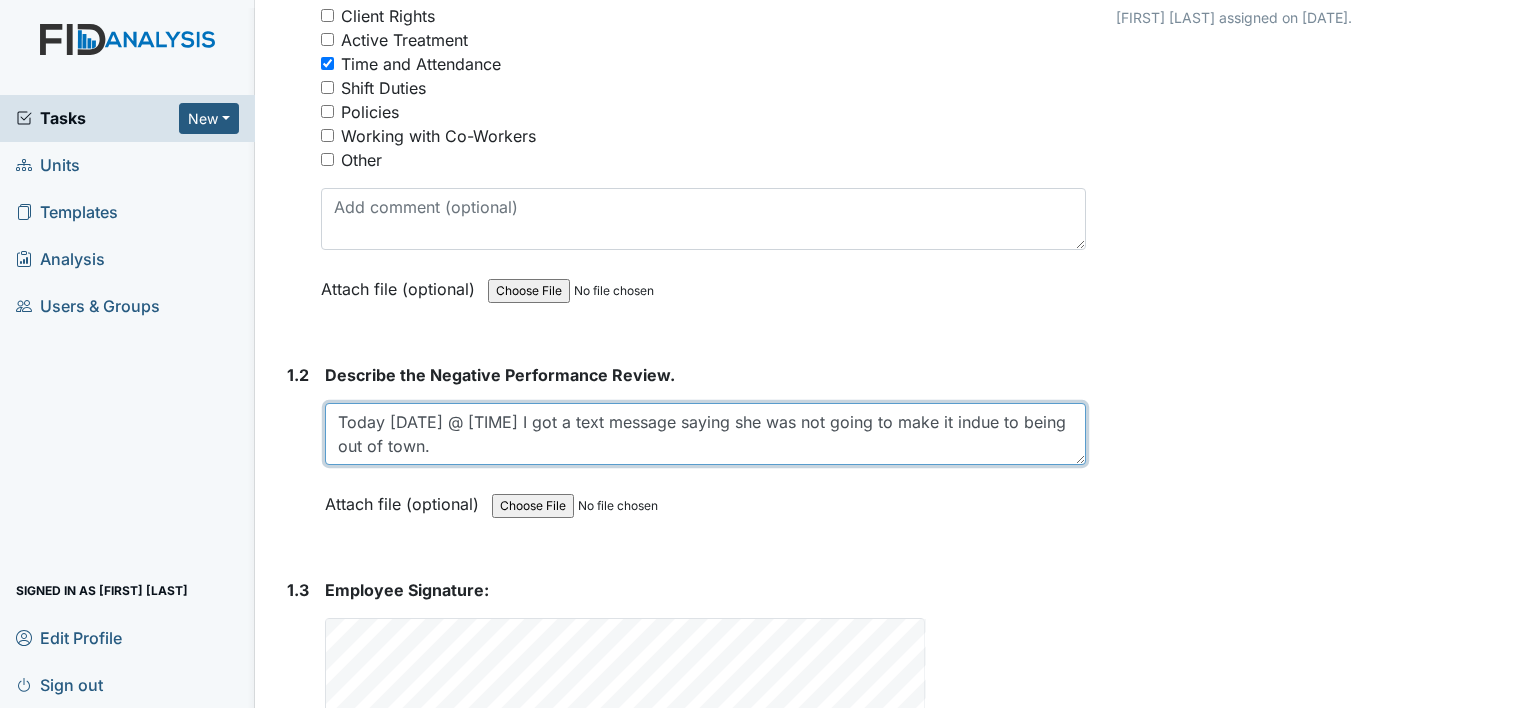 scroll, scrollTop: 488, scrollLeft: 0, axis: vertical 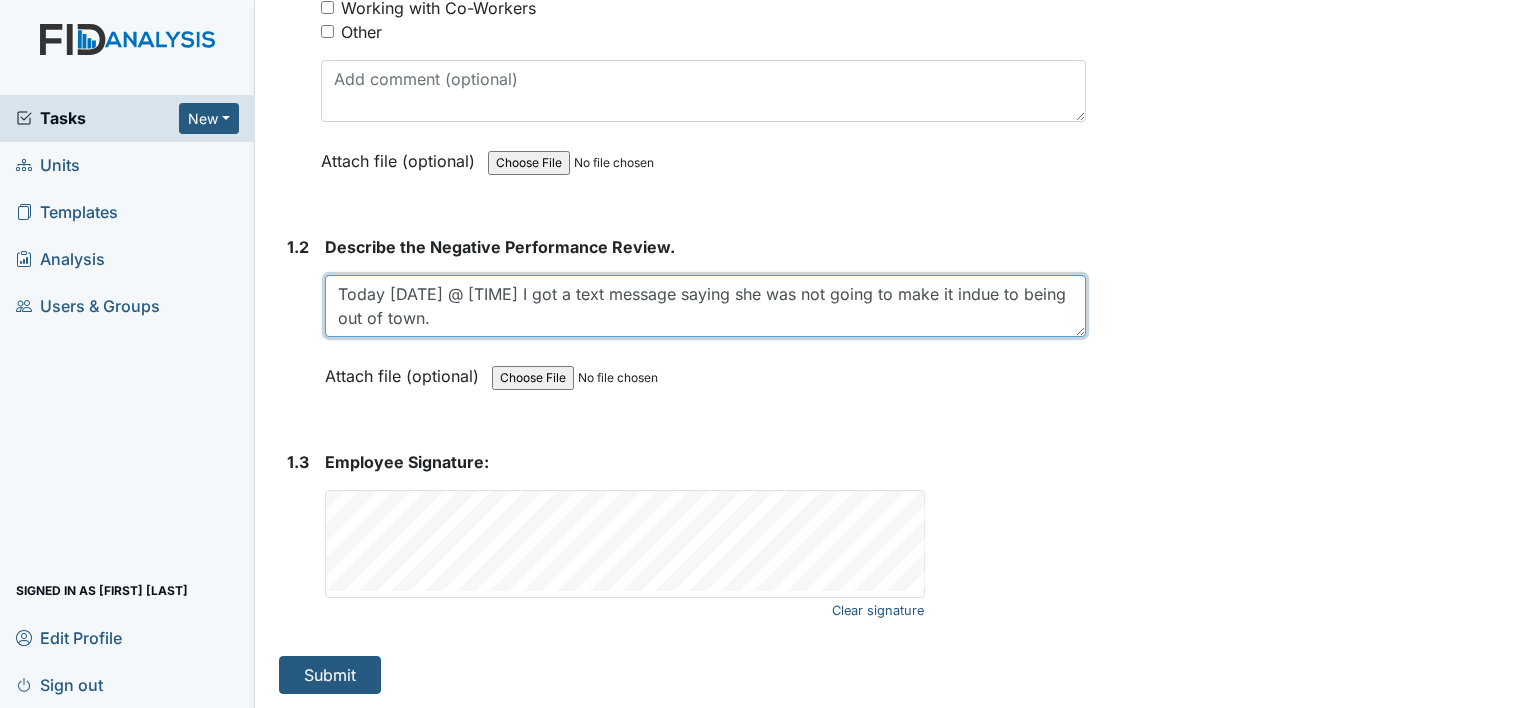 type on "Today 8/3 @ 11:23 I got a text message saying she was not going to make it indue to being out of town." 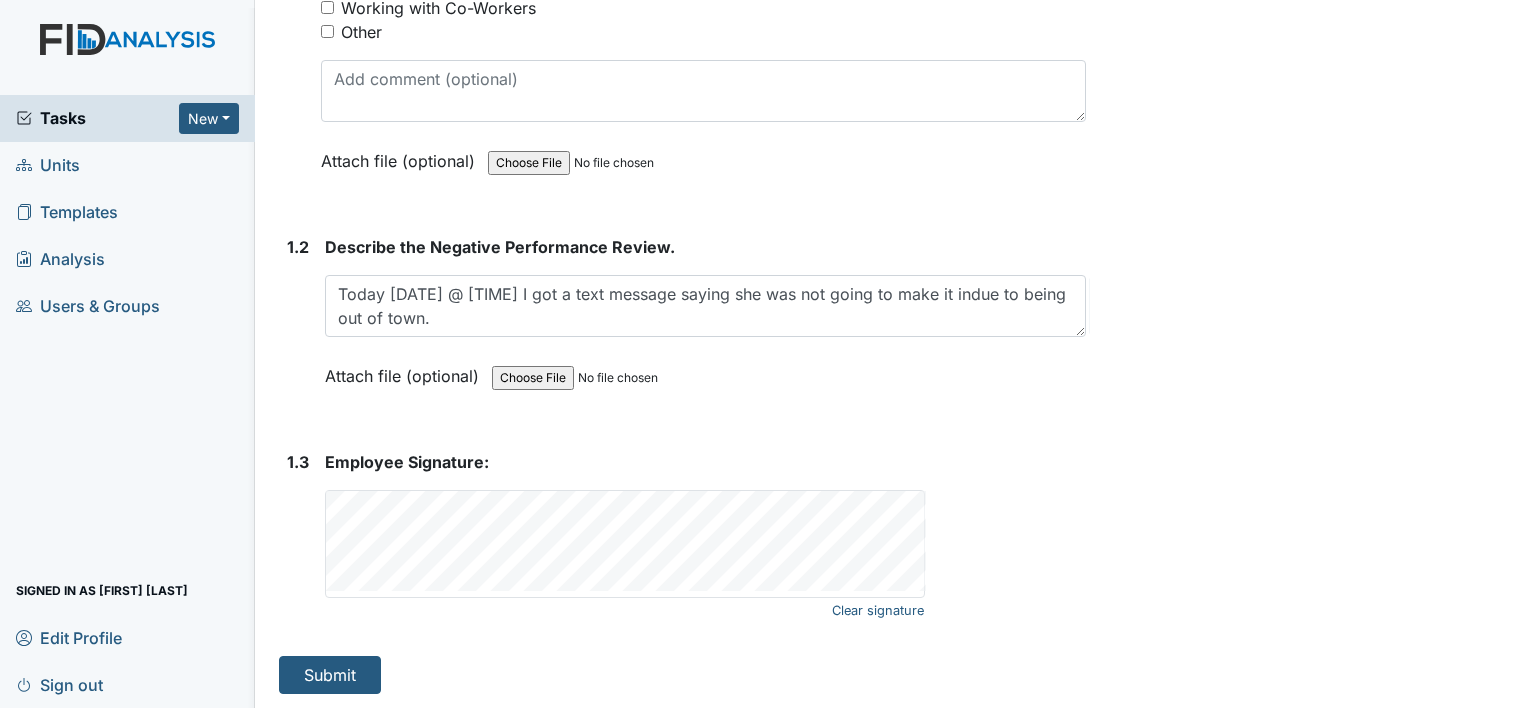 click on "Units" at bounding box center [48, 165] 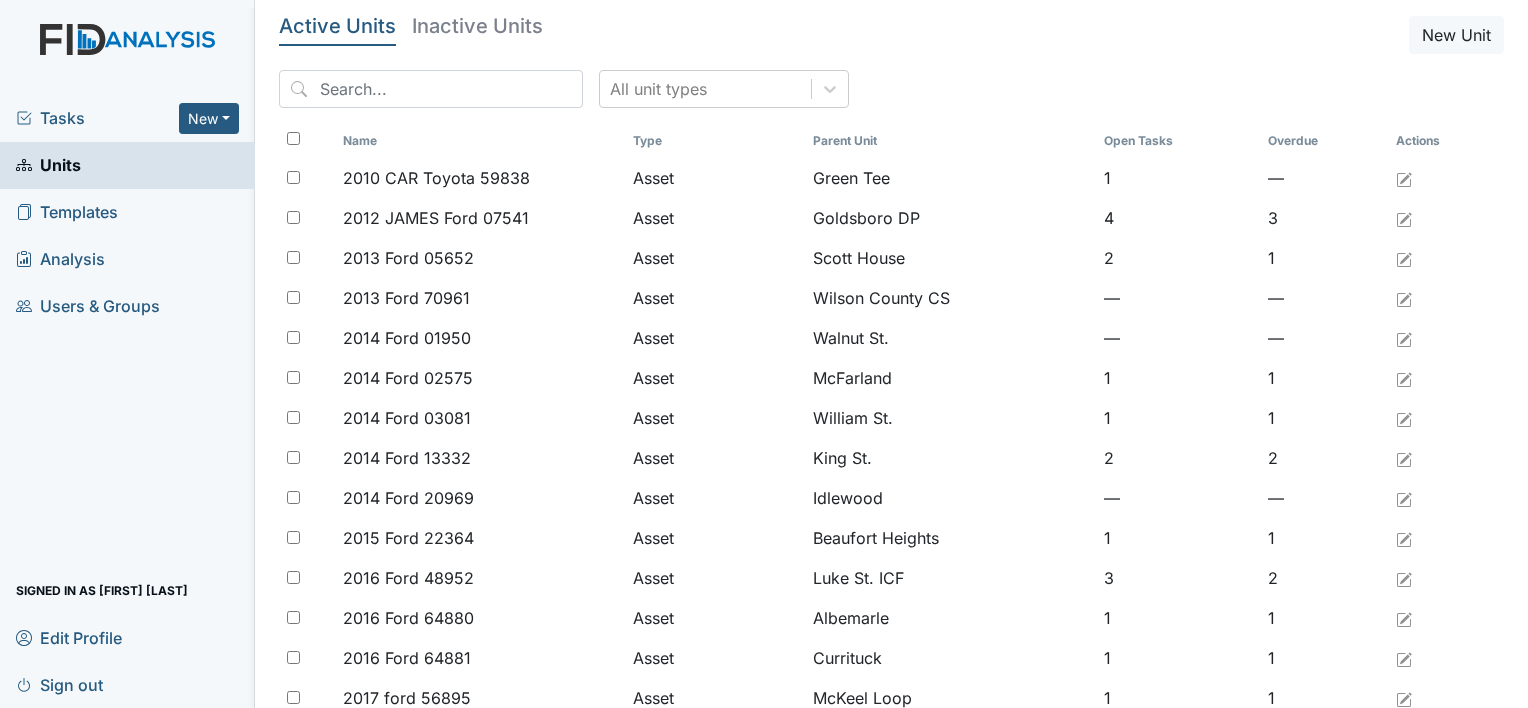 scroll, scrollTop: 0, scrollLeft: 0, axis: both 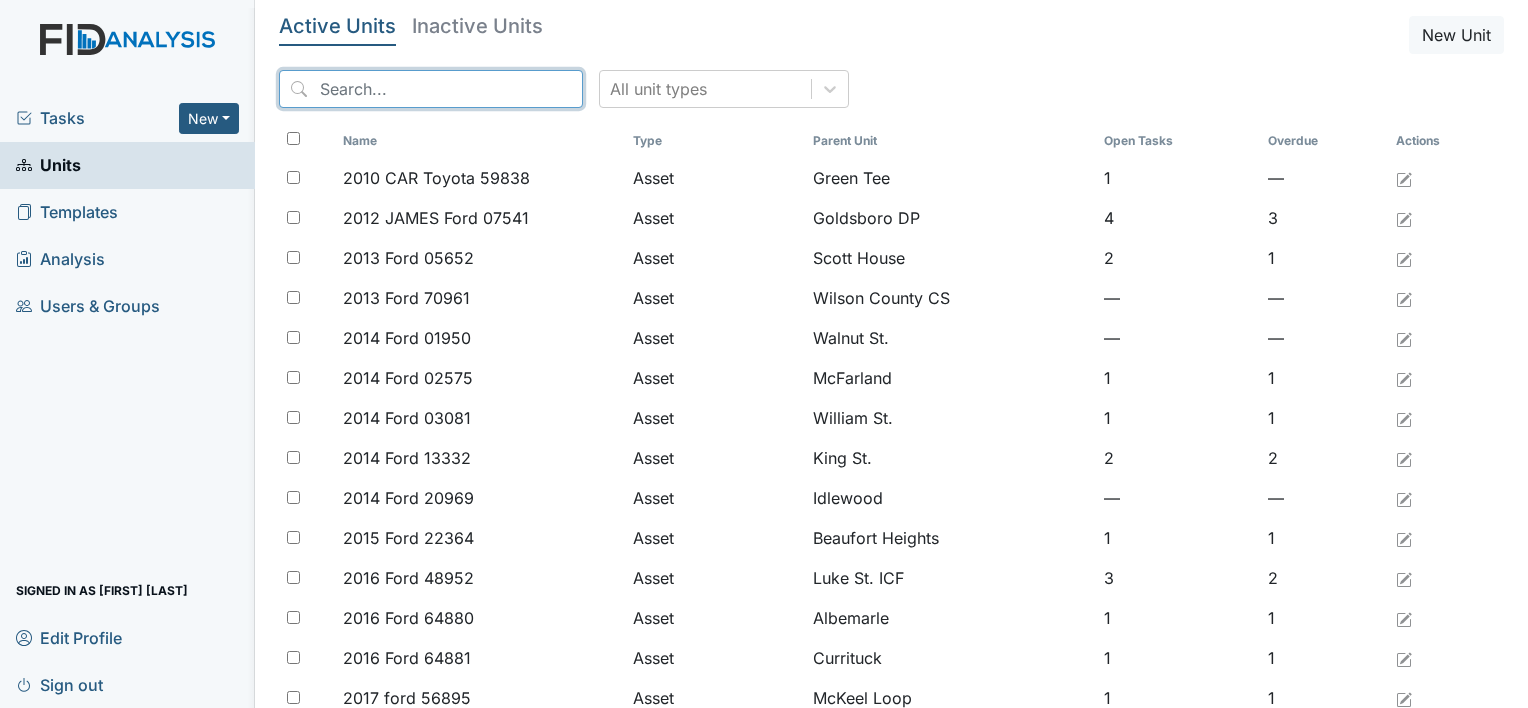 click at bounding box center (431, 89) 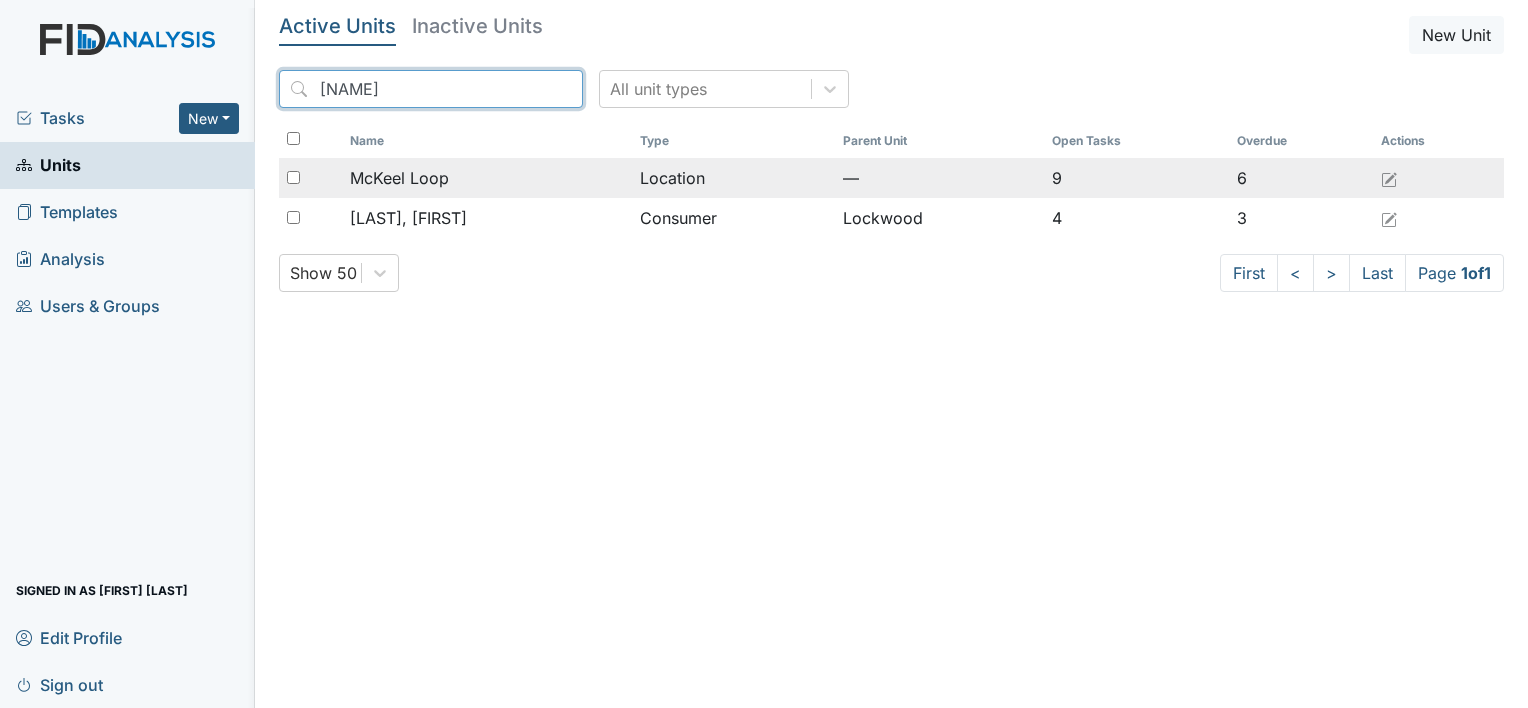 type on "[NAME]" 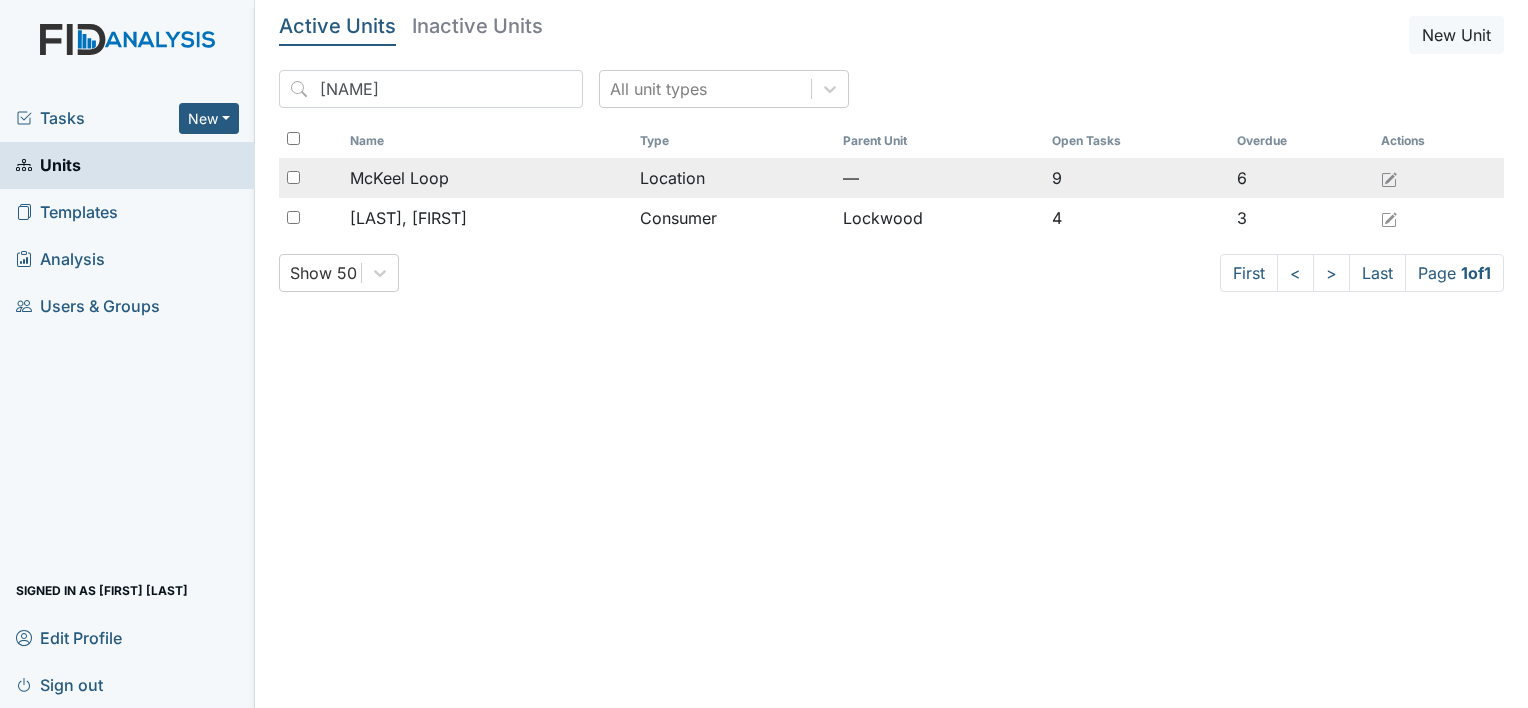 click on "McKeel Loop" at bounding box center (399, 178) 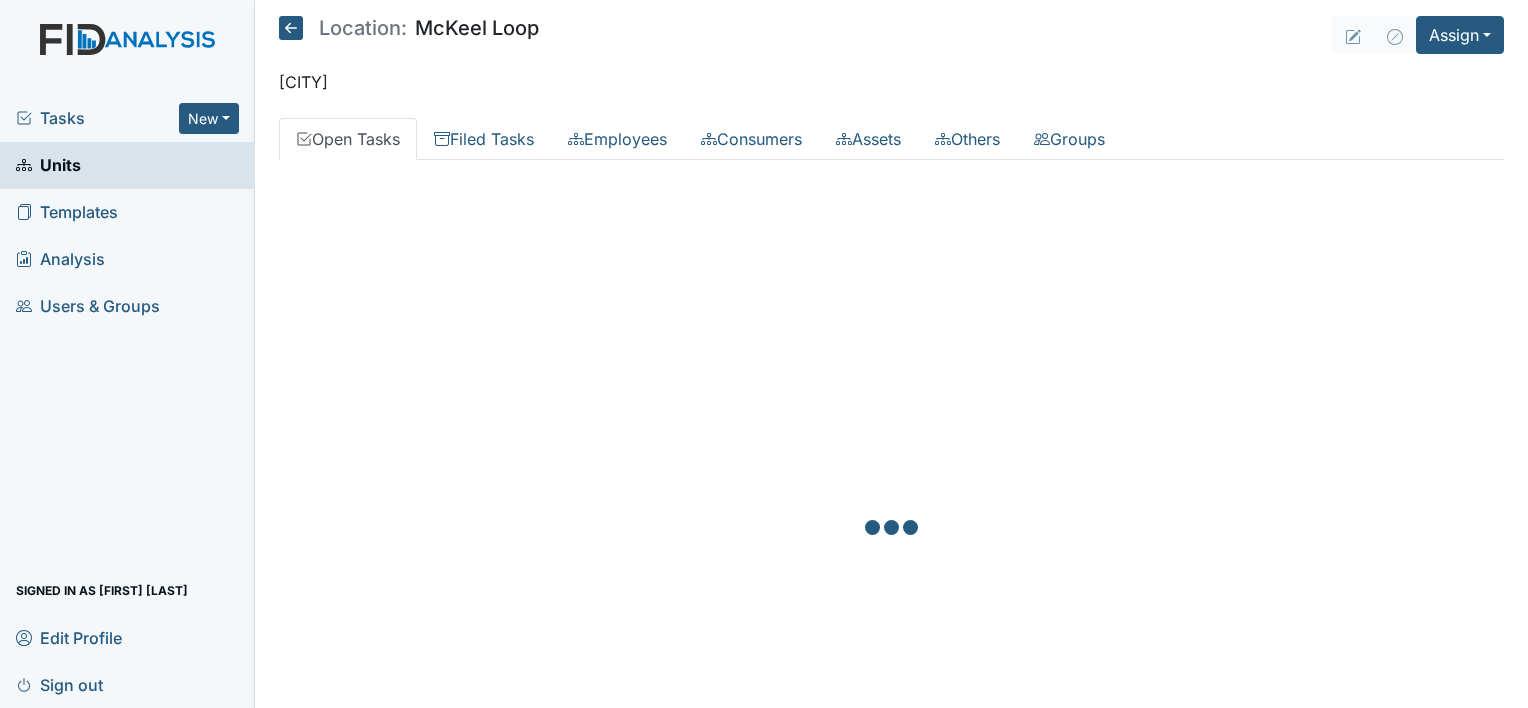 scroll, scrollTop: 0, scrollLeft: 0, axis: both 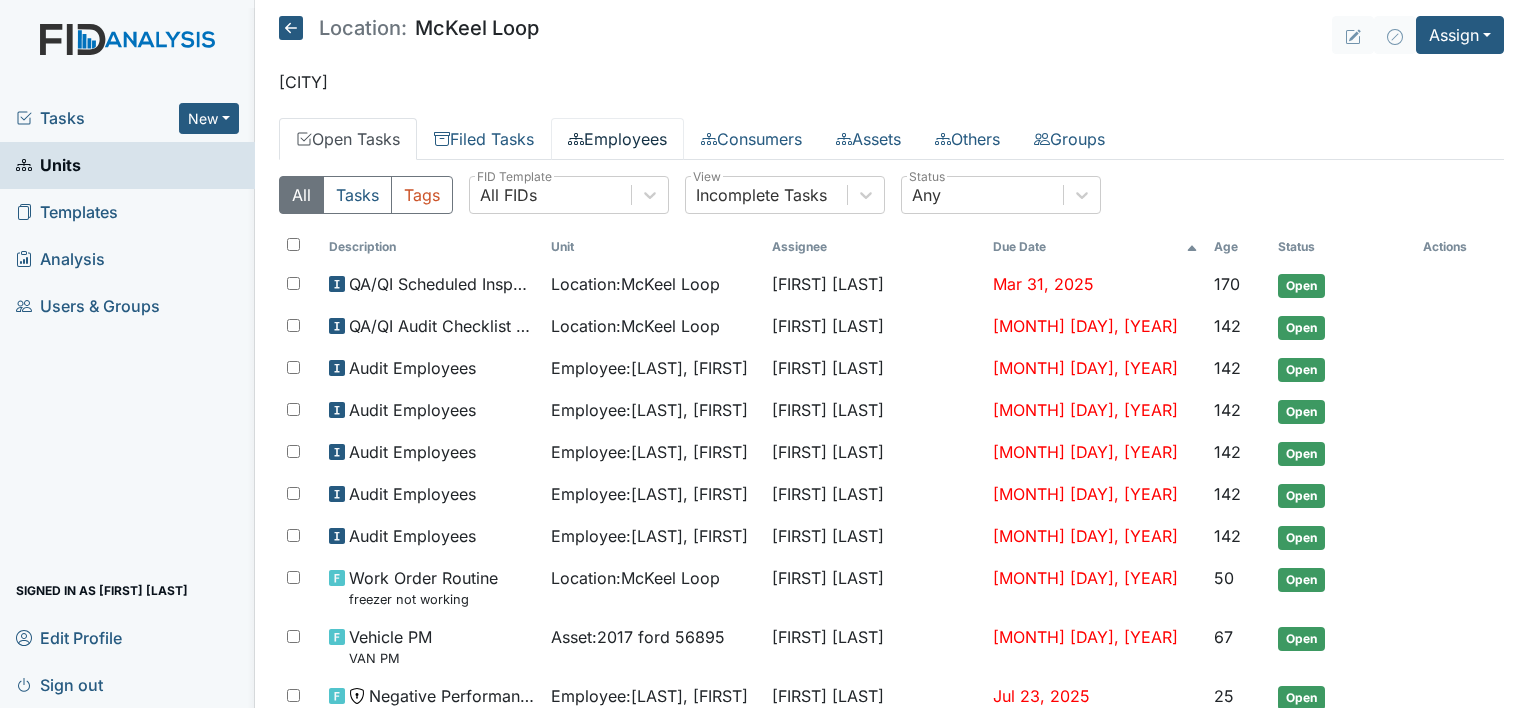 click on "Employees" at bounding box center (617, 139) 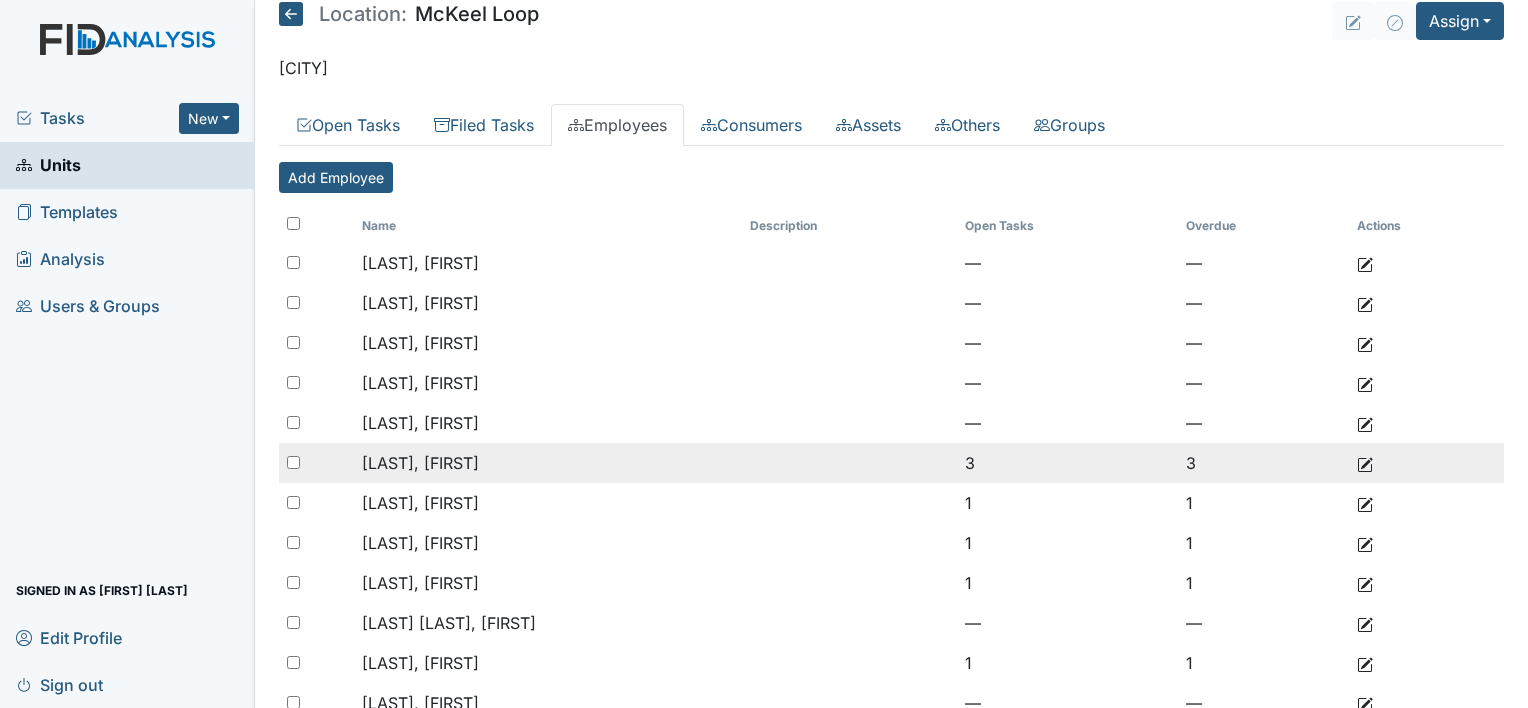 scroll, scrollTop: 7, scrollLeft: 0, axis: vertical 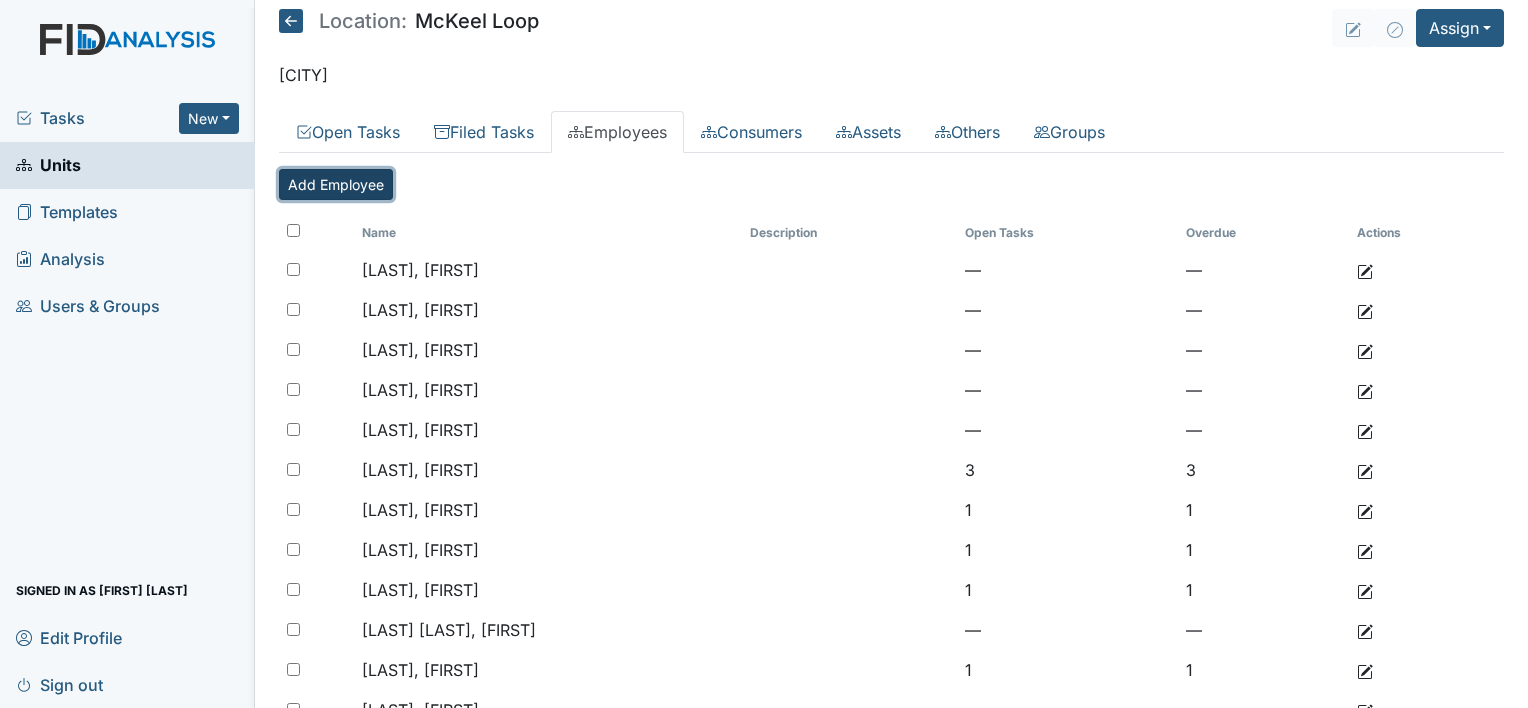 click on "Add Employee" at bounding box center [336, 184] 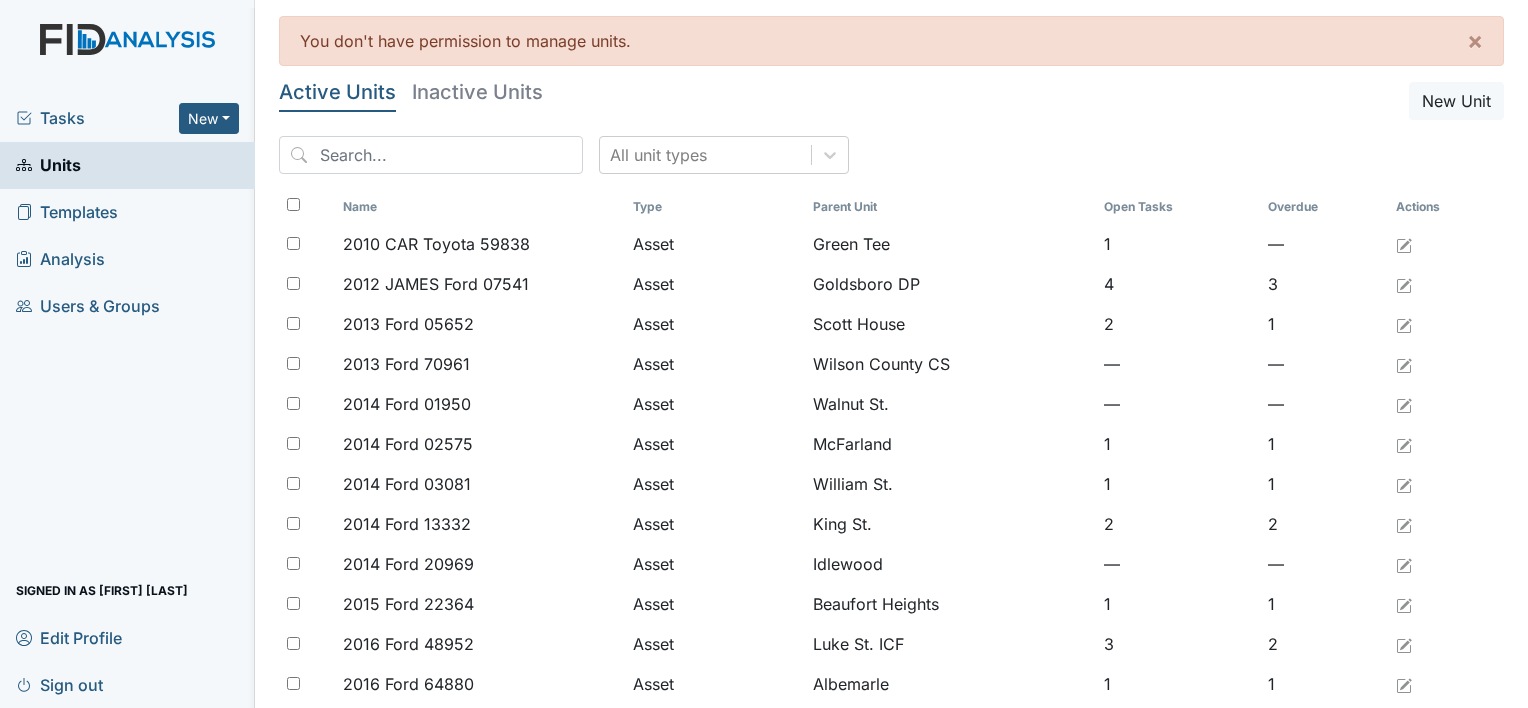 scroll, scrollTop: 0, scrollLeft: 0, axis: both 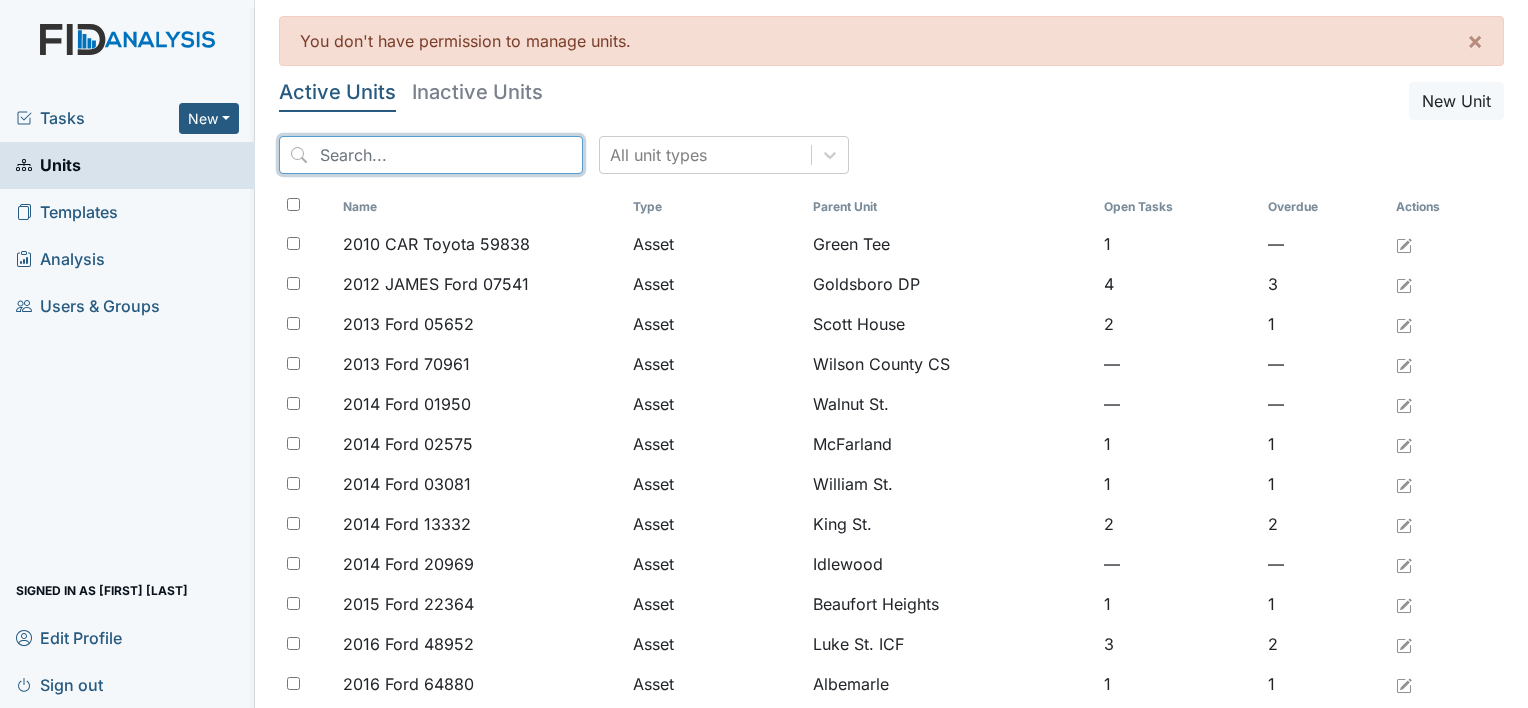click at bounding box center (431, 155) 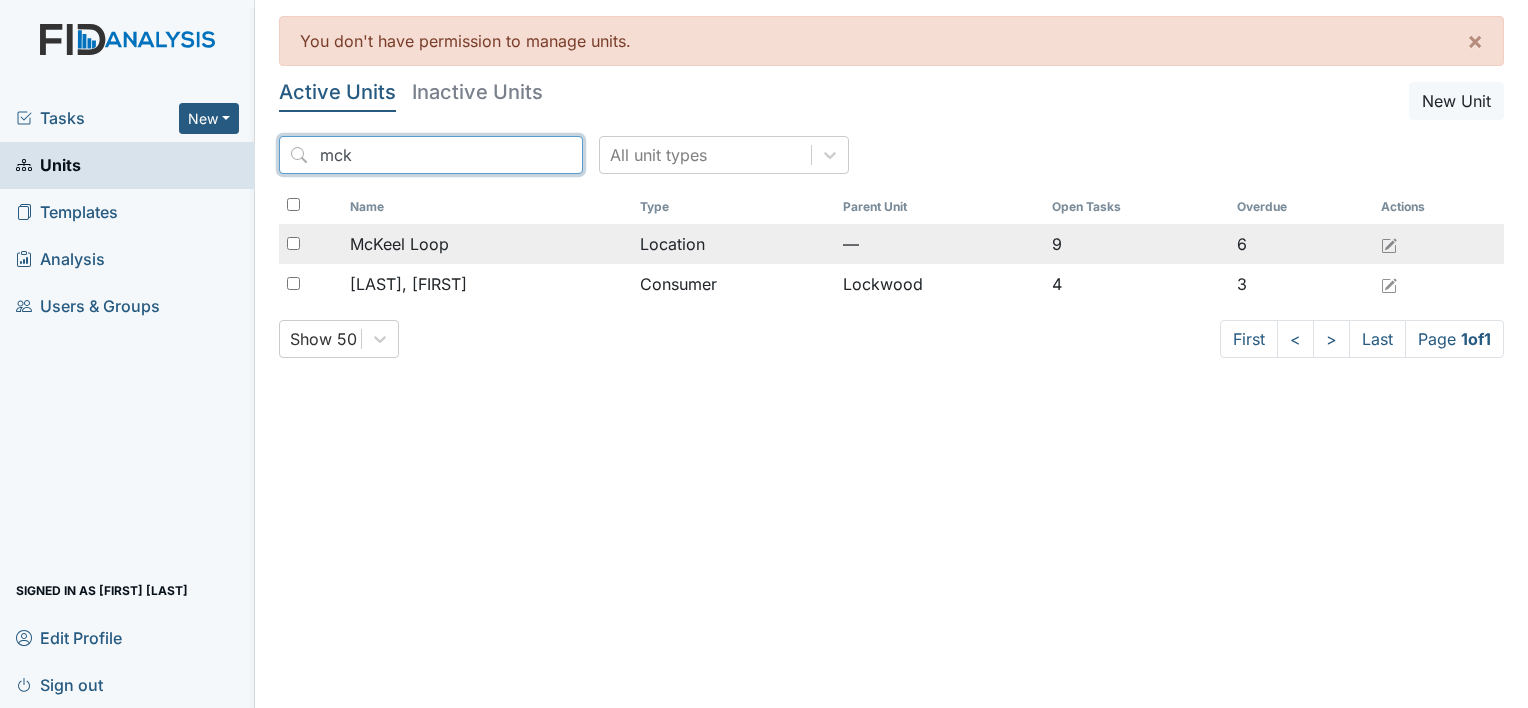 type on "mck" 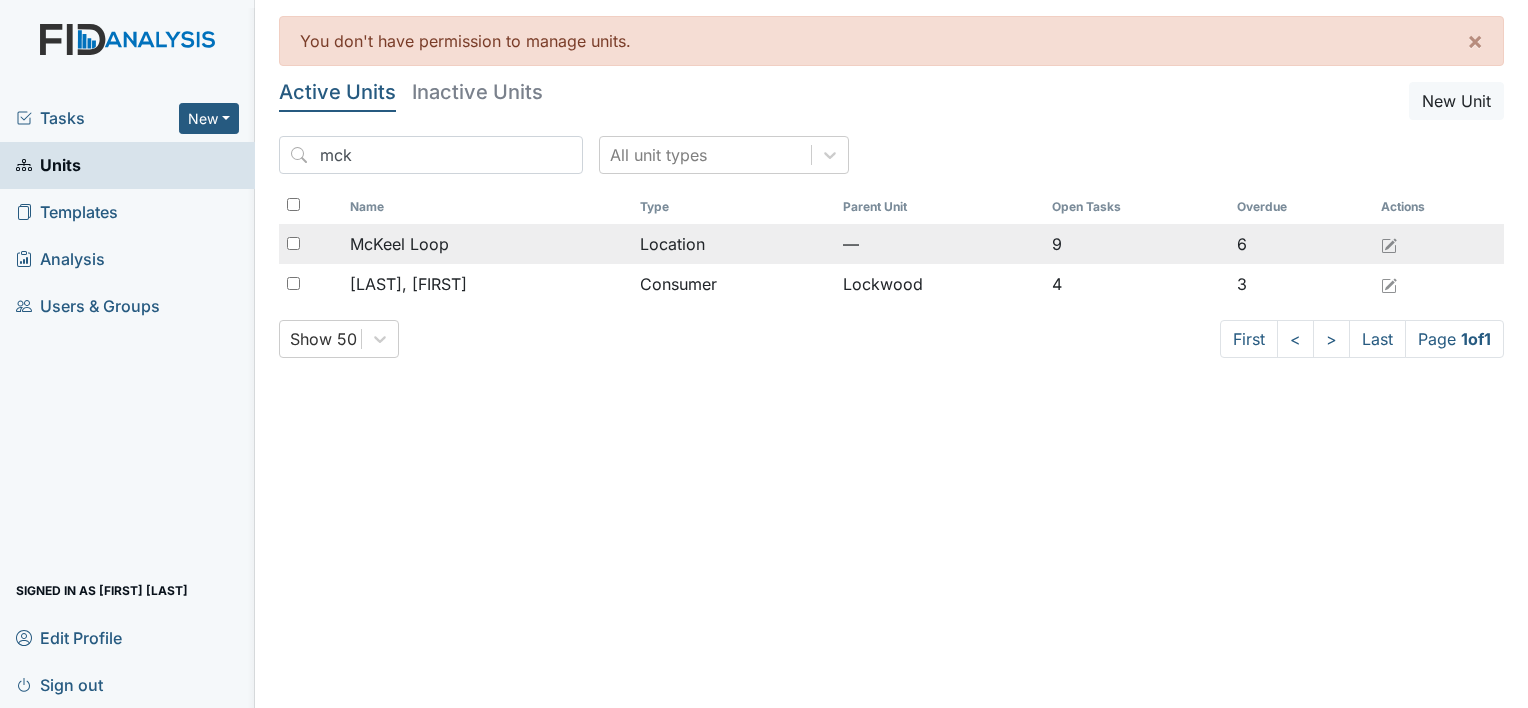 click on "McKeel Loop" at bounding box center (399, 244) 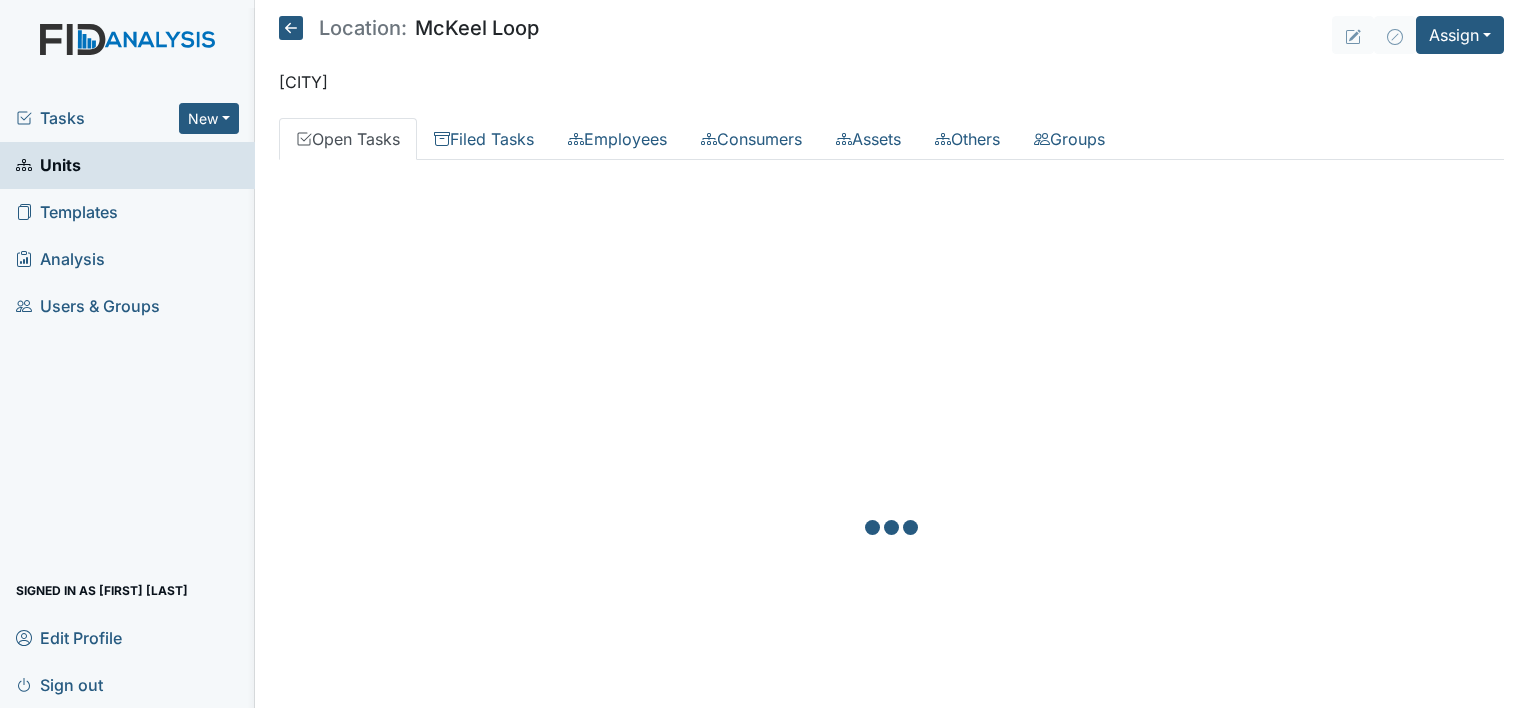 scroll, scrollTop: 0, scrollLeft: 0, axis: both 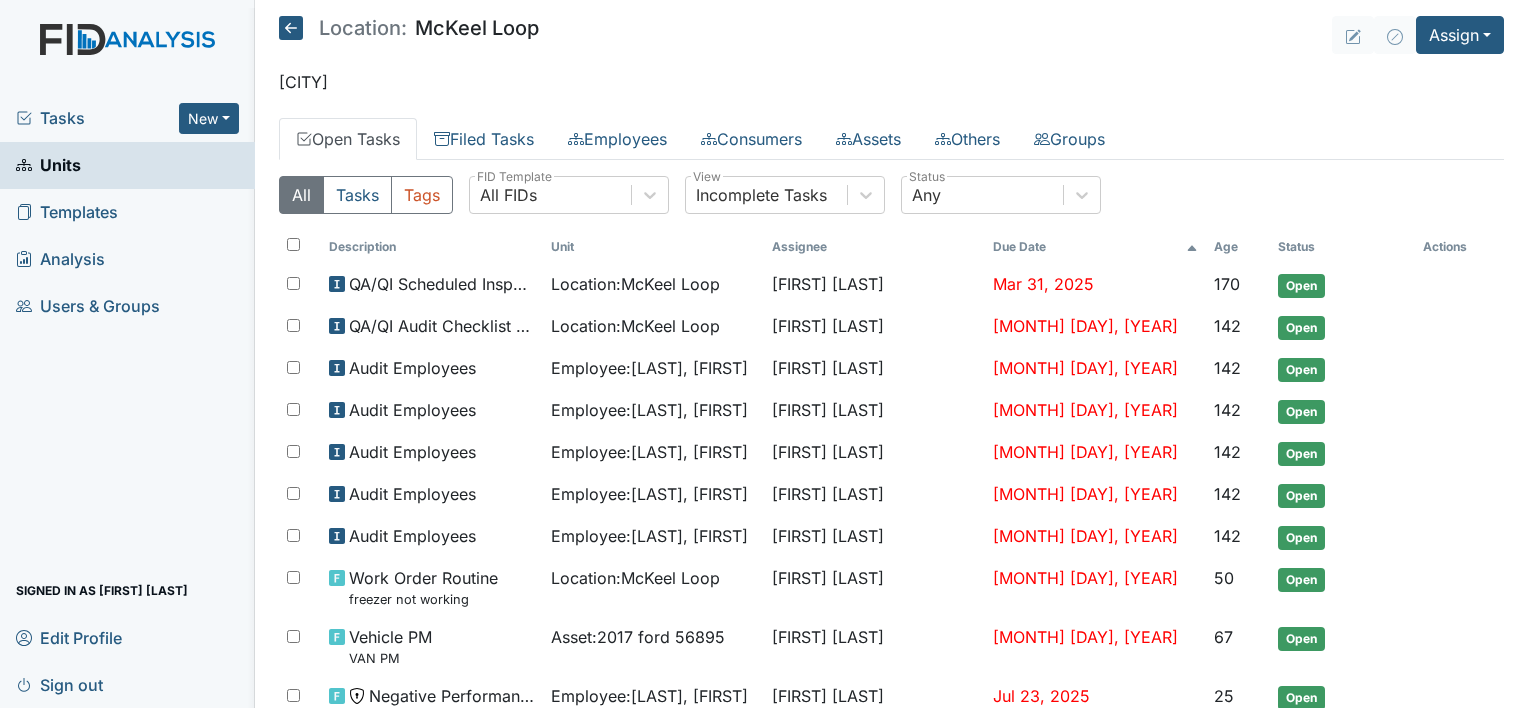 click on "Units" at bounding box center [48, 165] 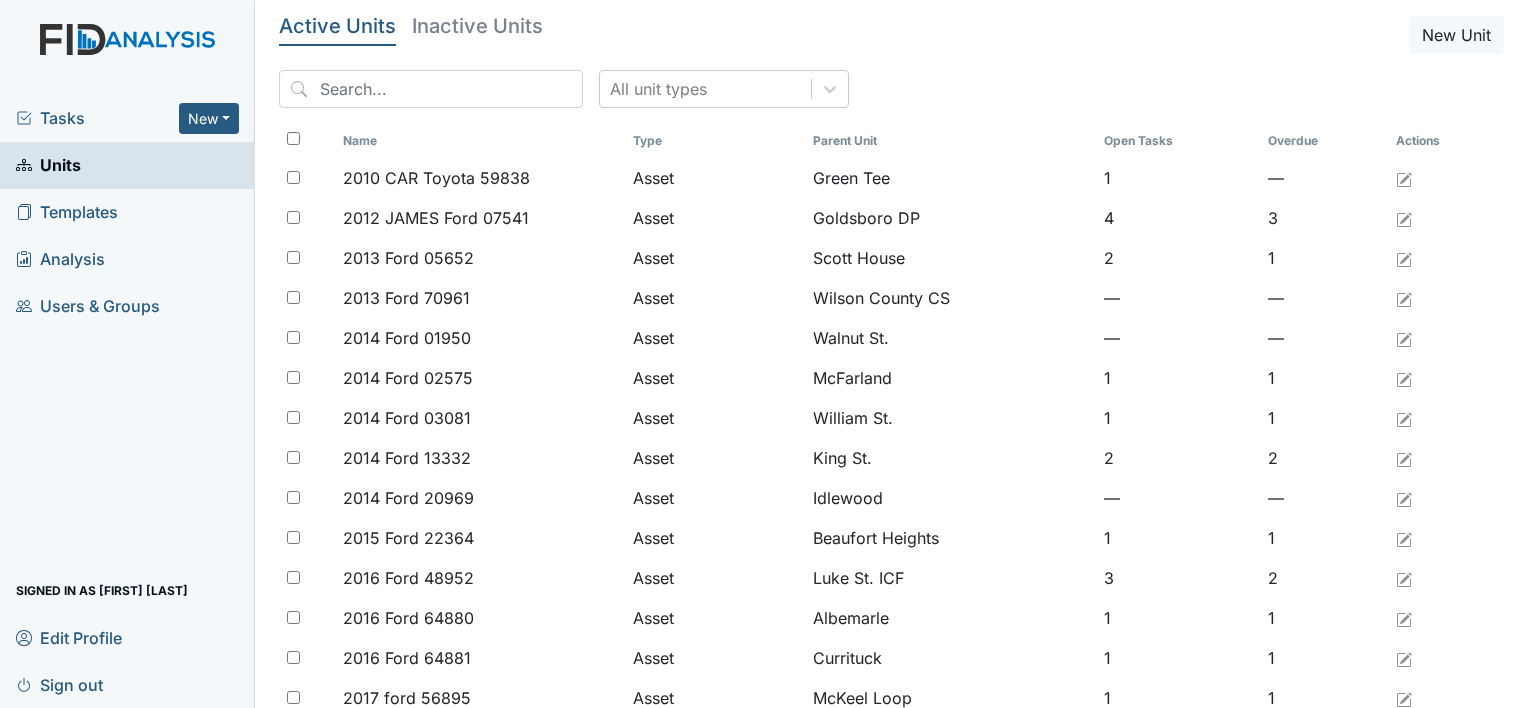 scroll, scrollTop: 0, scrollLeft: 0, axis: both 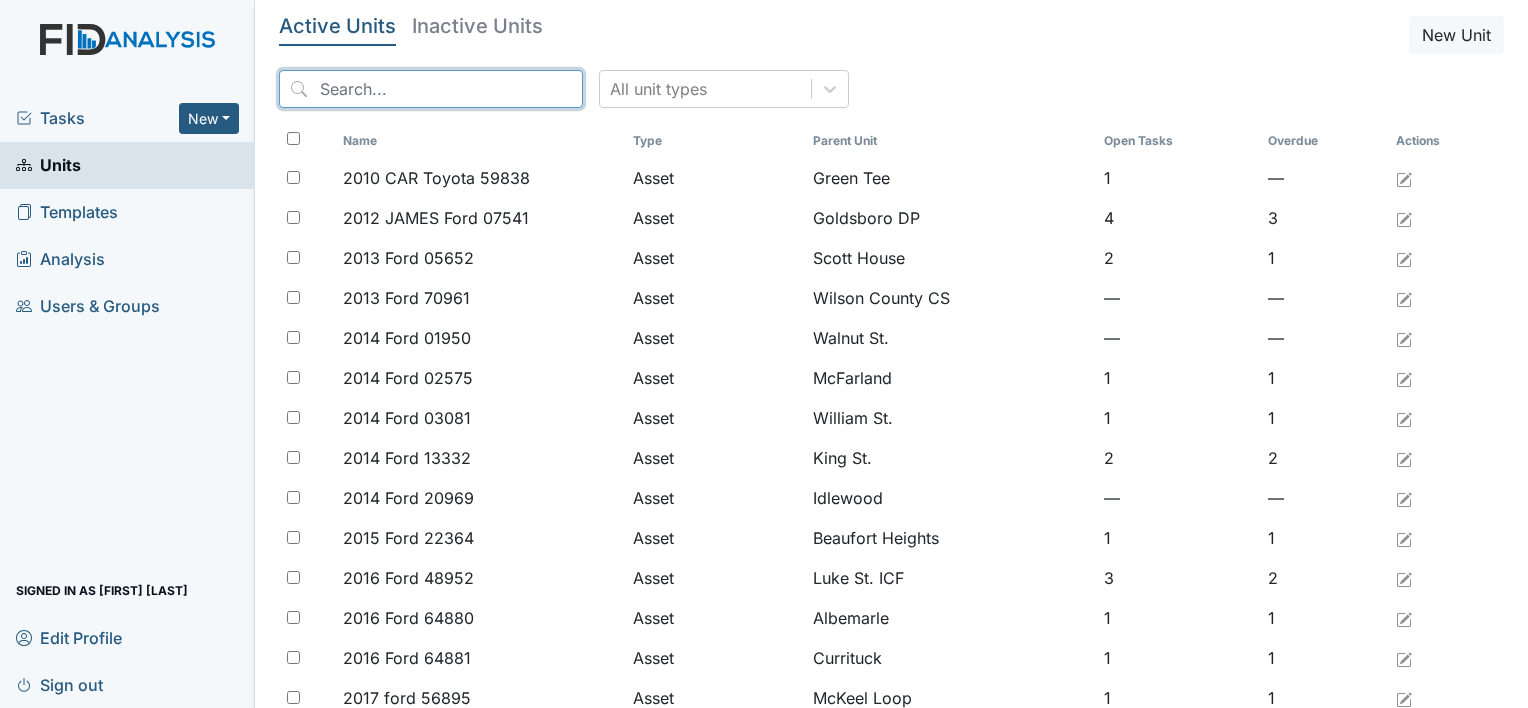 click at bounding box center [431, 89] 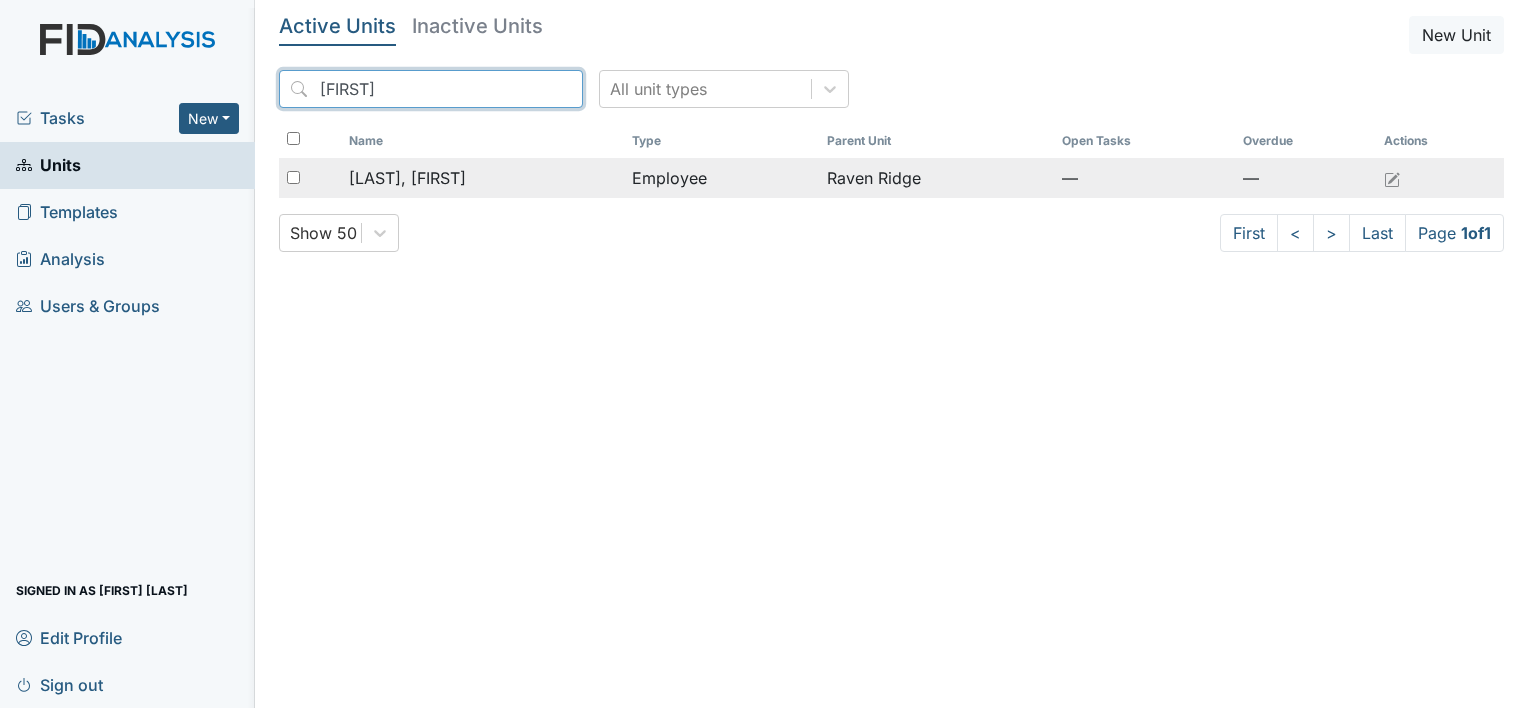 type on "[FIRST]" 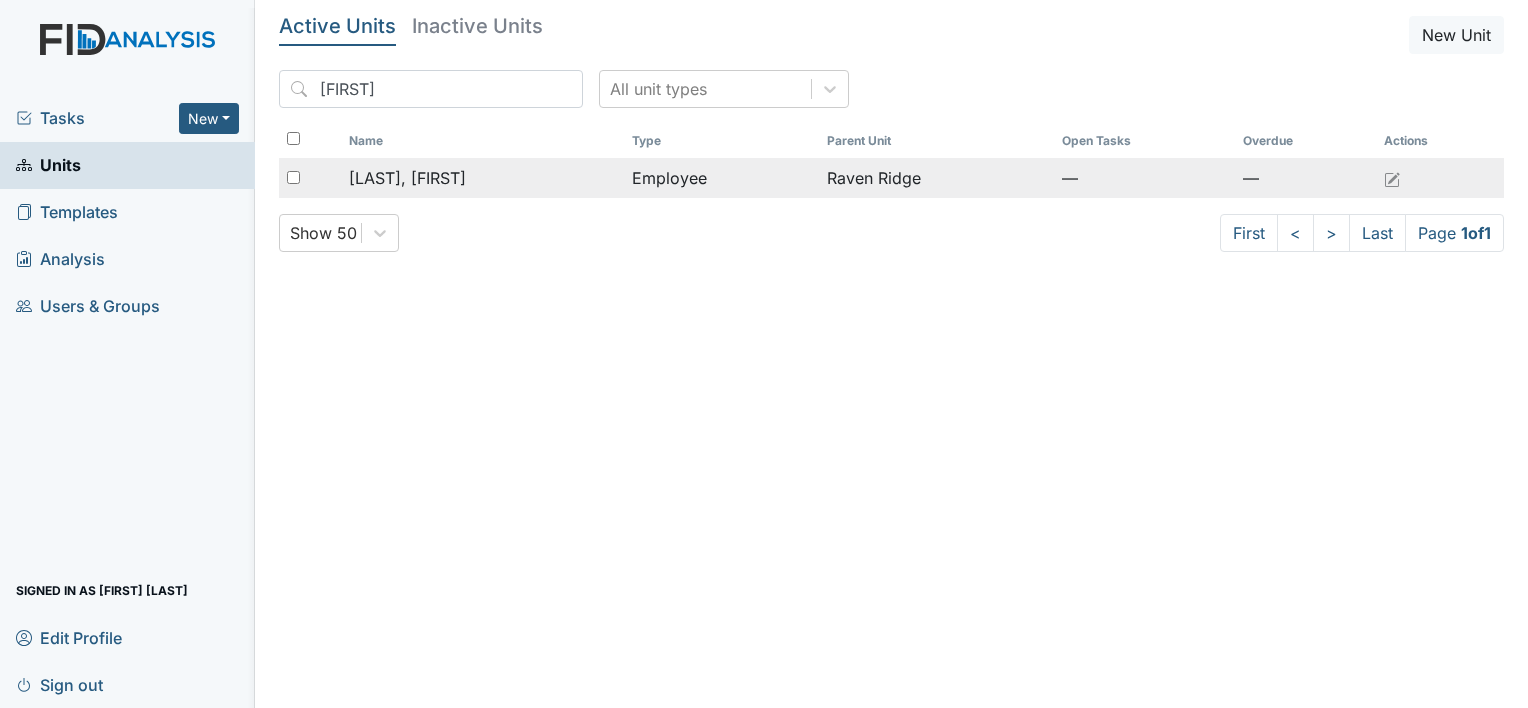 click on "[LAST], [FIRST]" at bounding box center (407, 178) 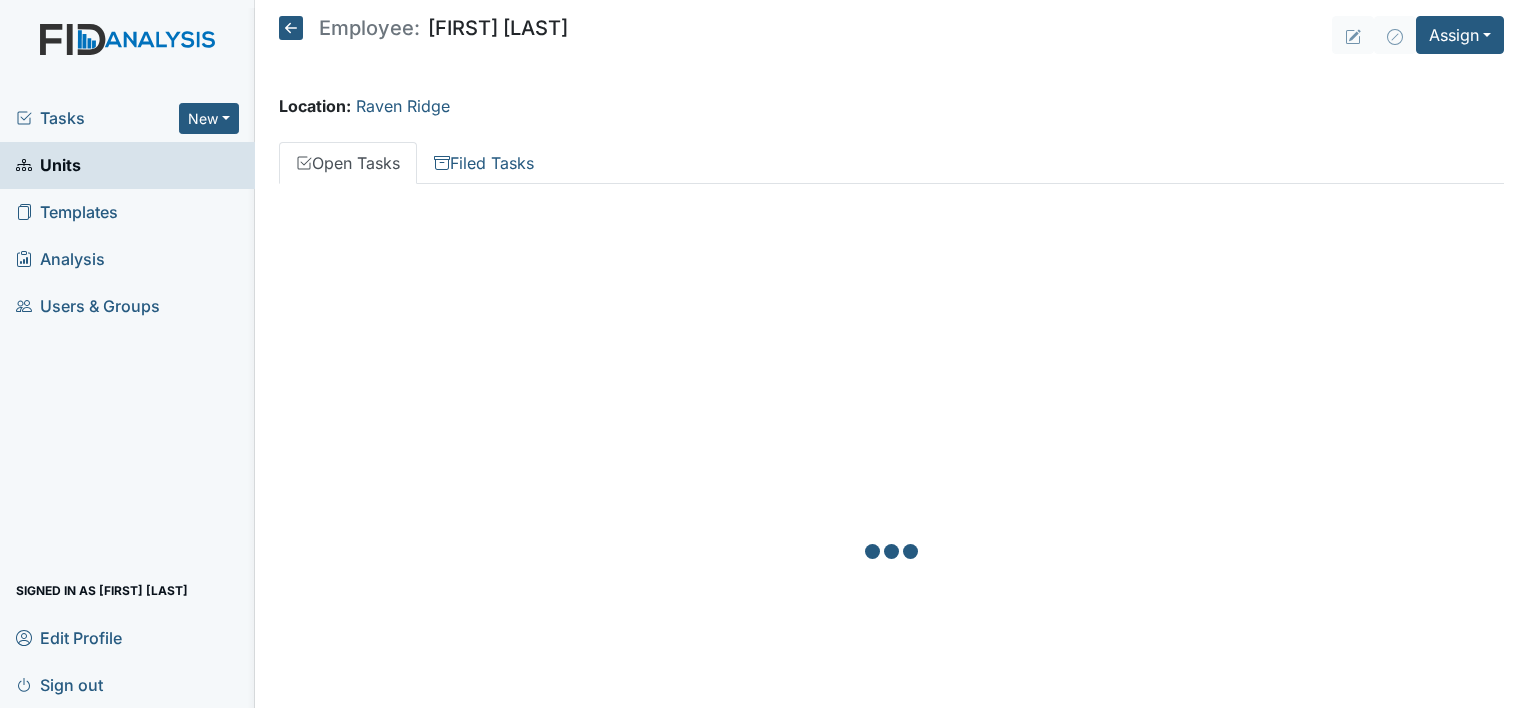 scroll, scrollTop: 0, scrollLeft: 0, axis: both 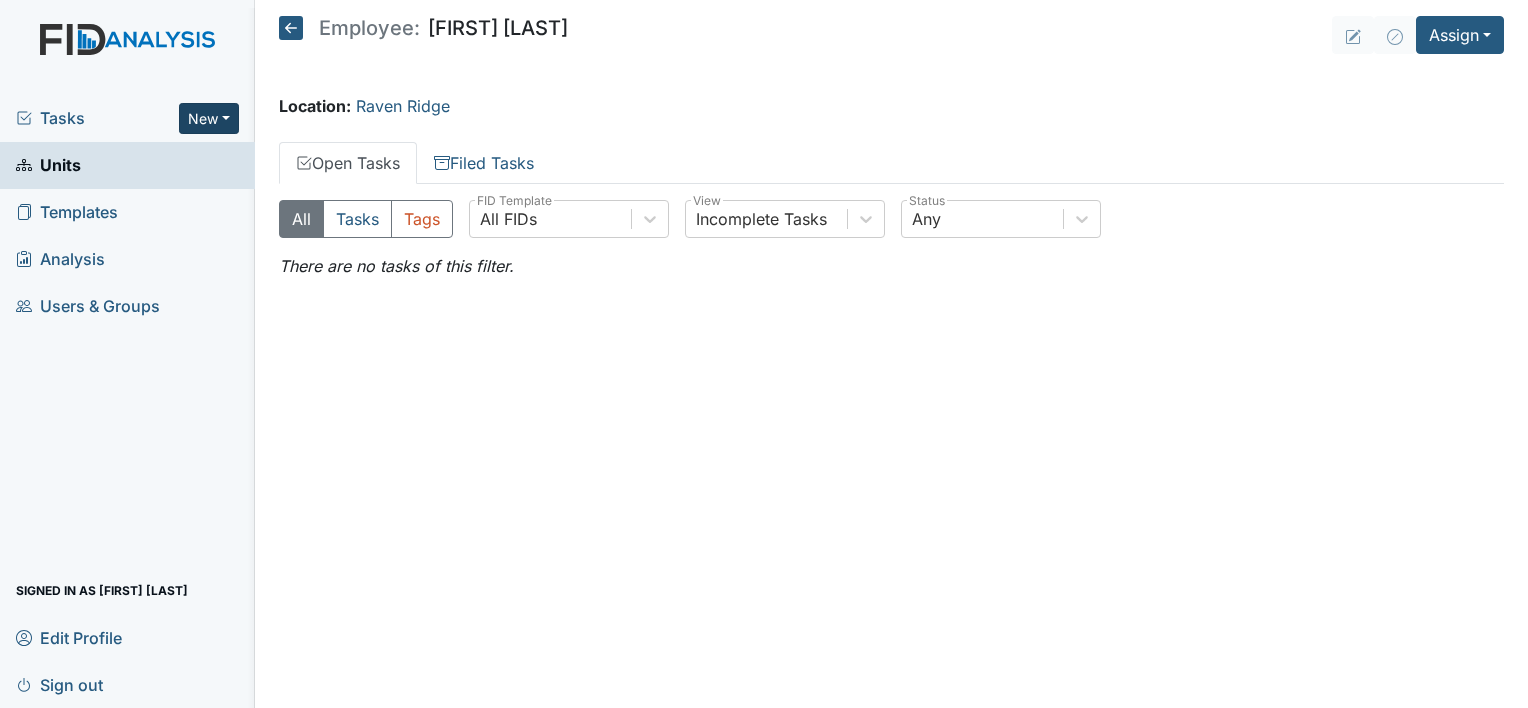 click on "New" at bounding box center (209, 118) 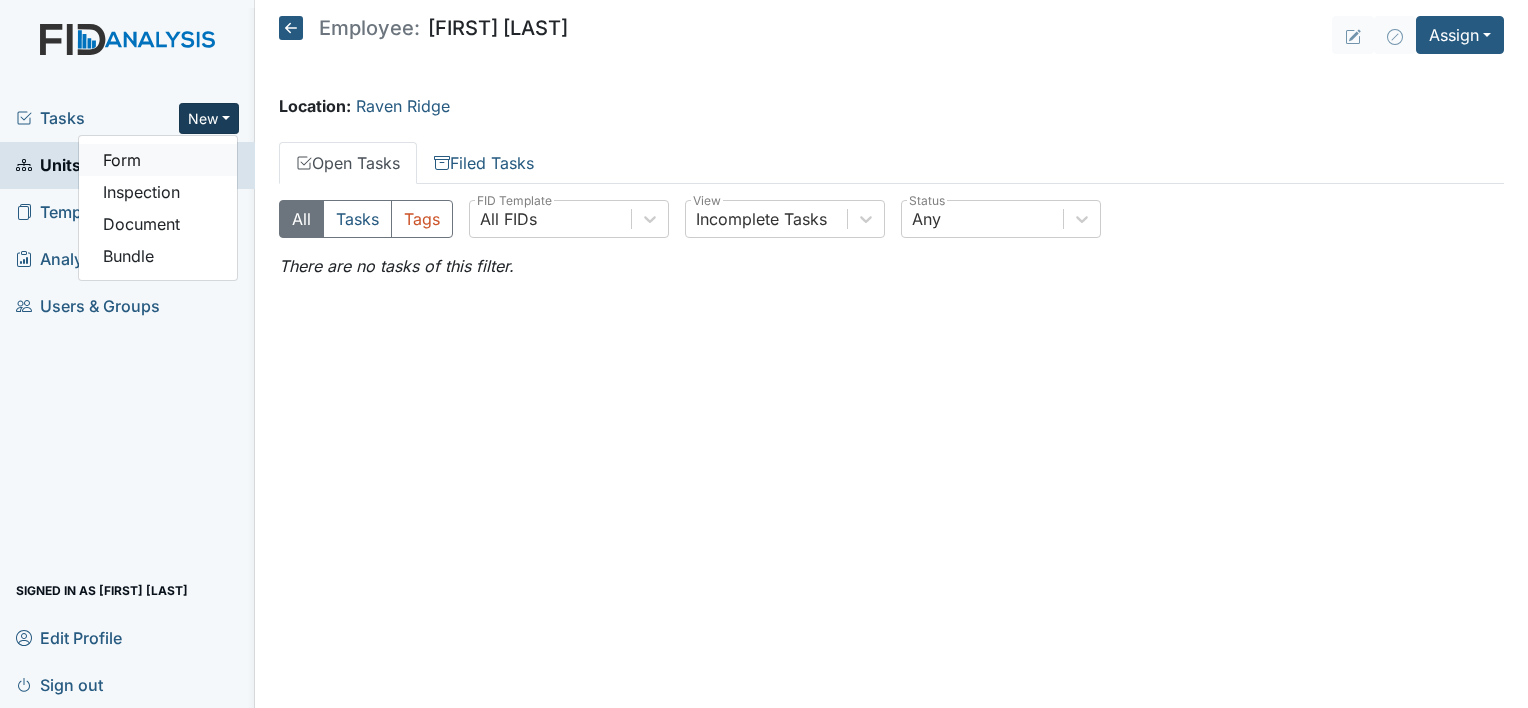 click on "Form" at bounding box center [158, 160] 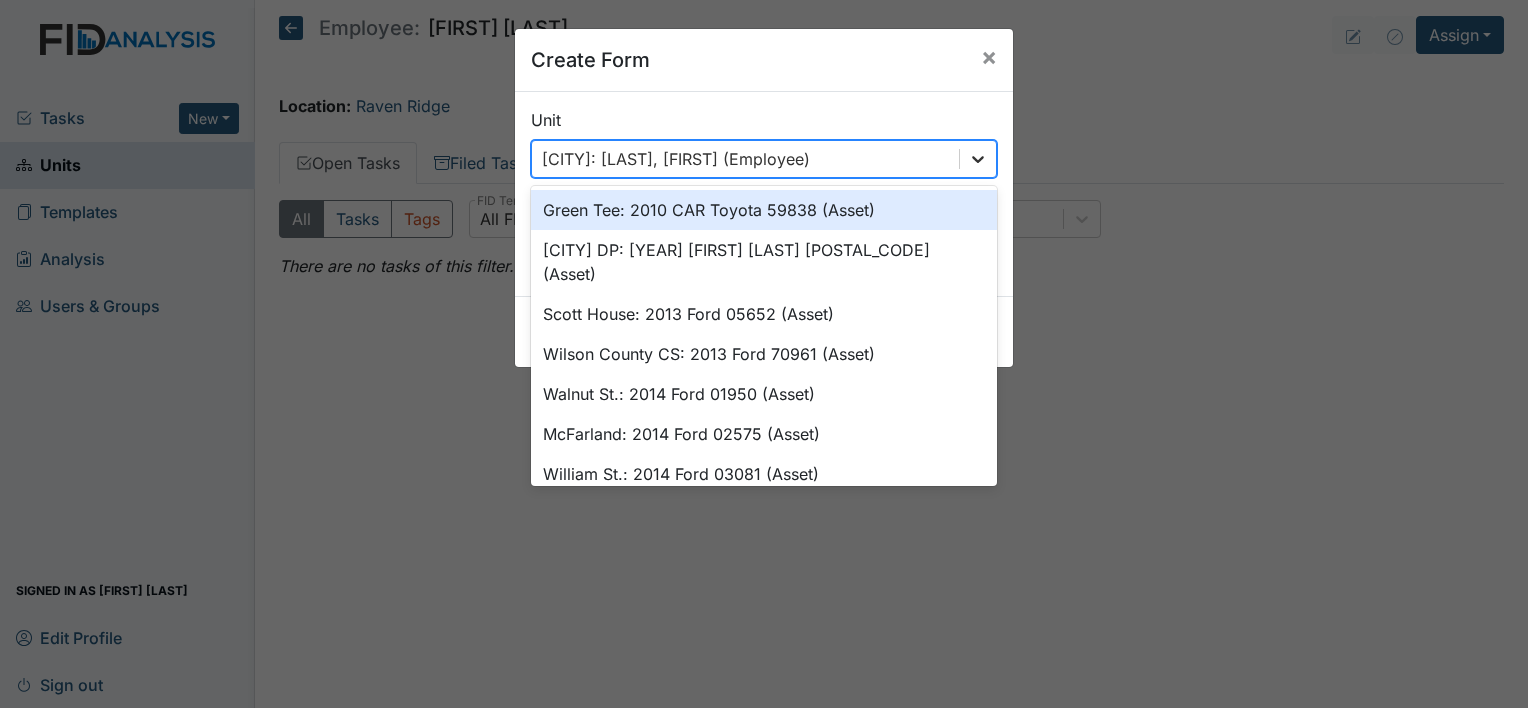 click 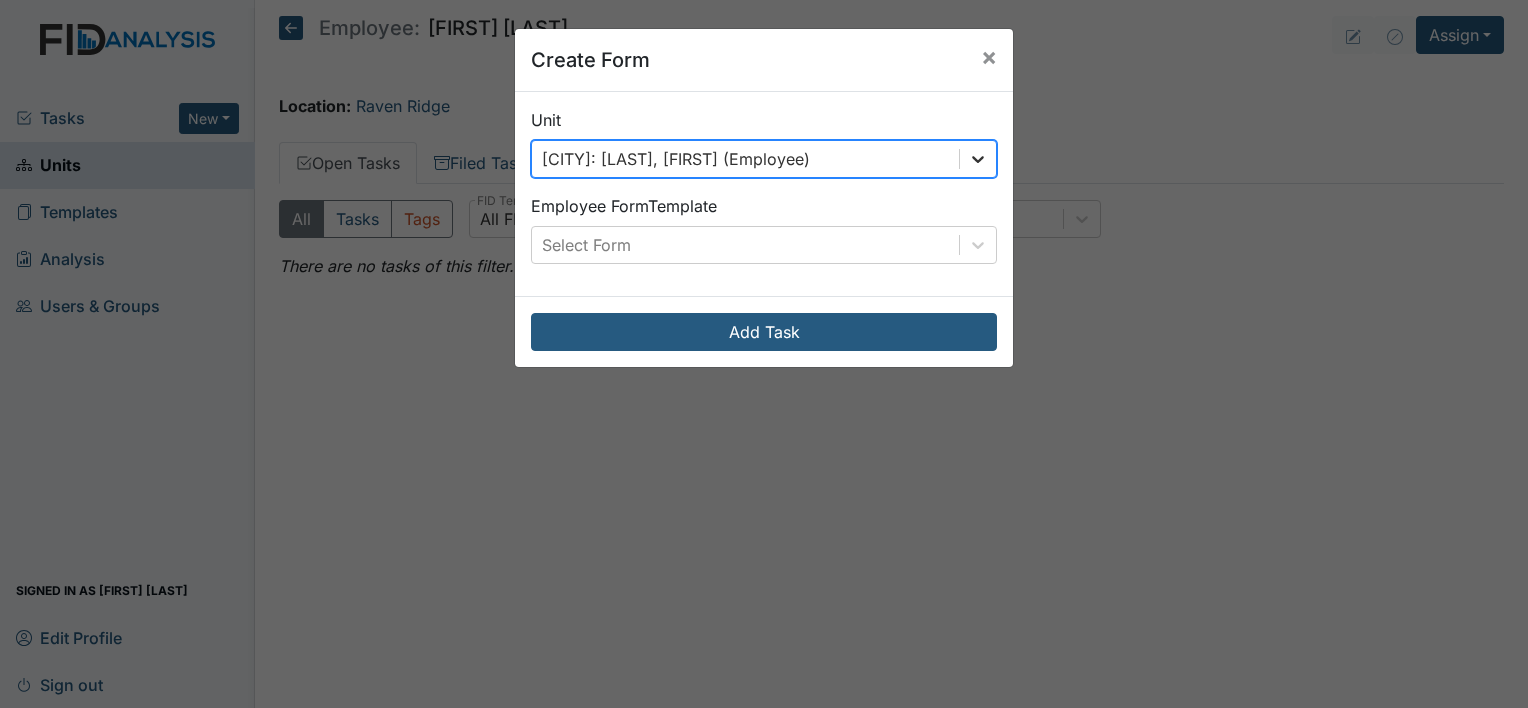 click 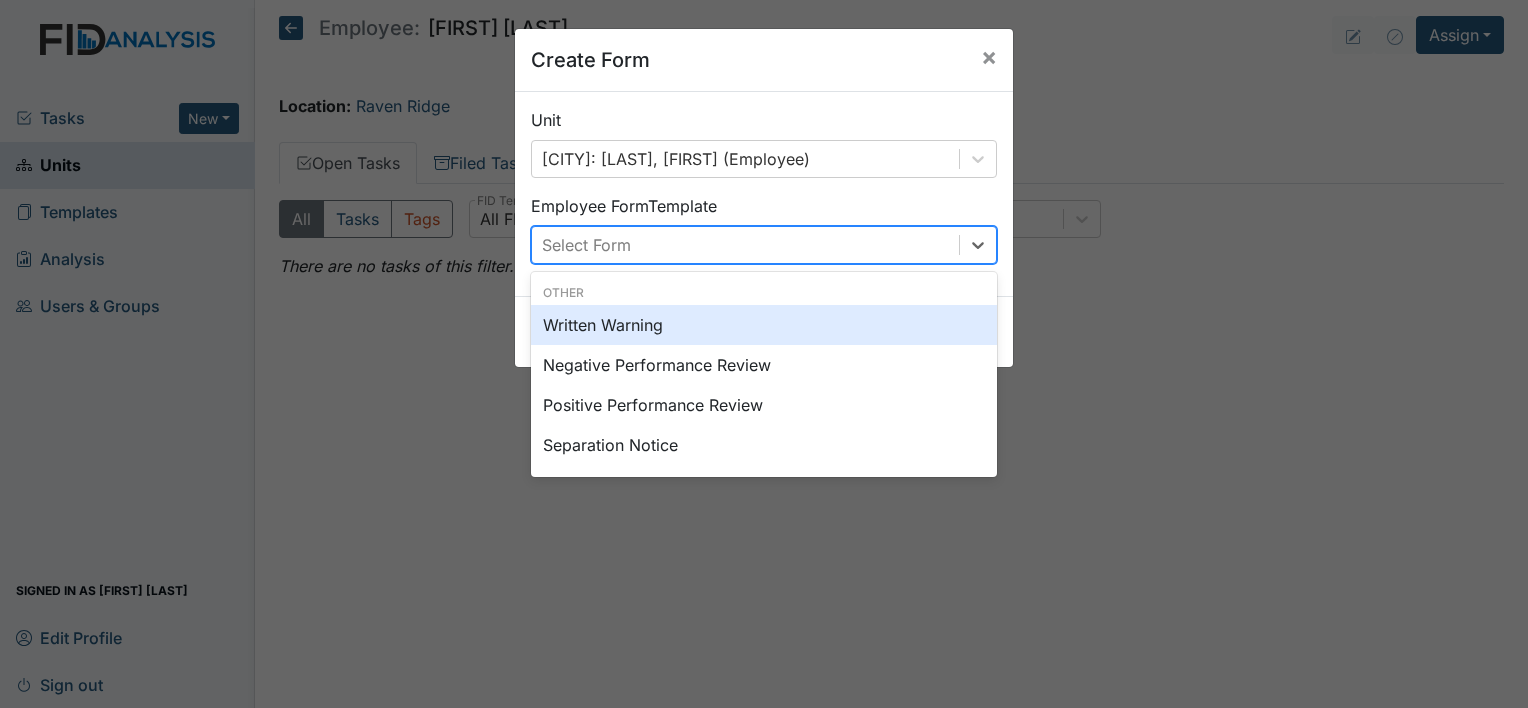 click on "Select Form" at bounding box center (745, 245) 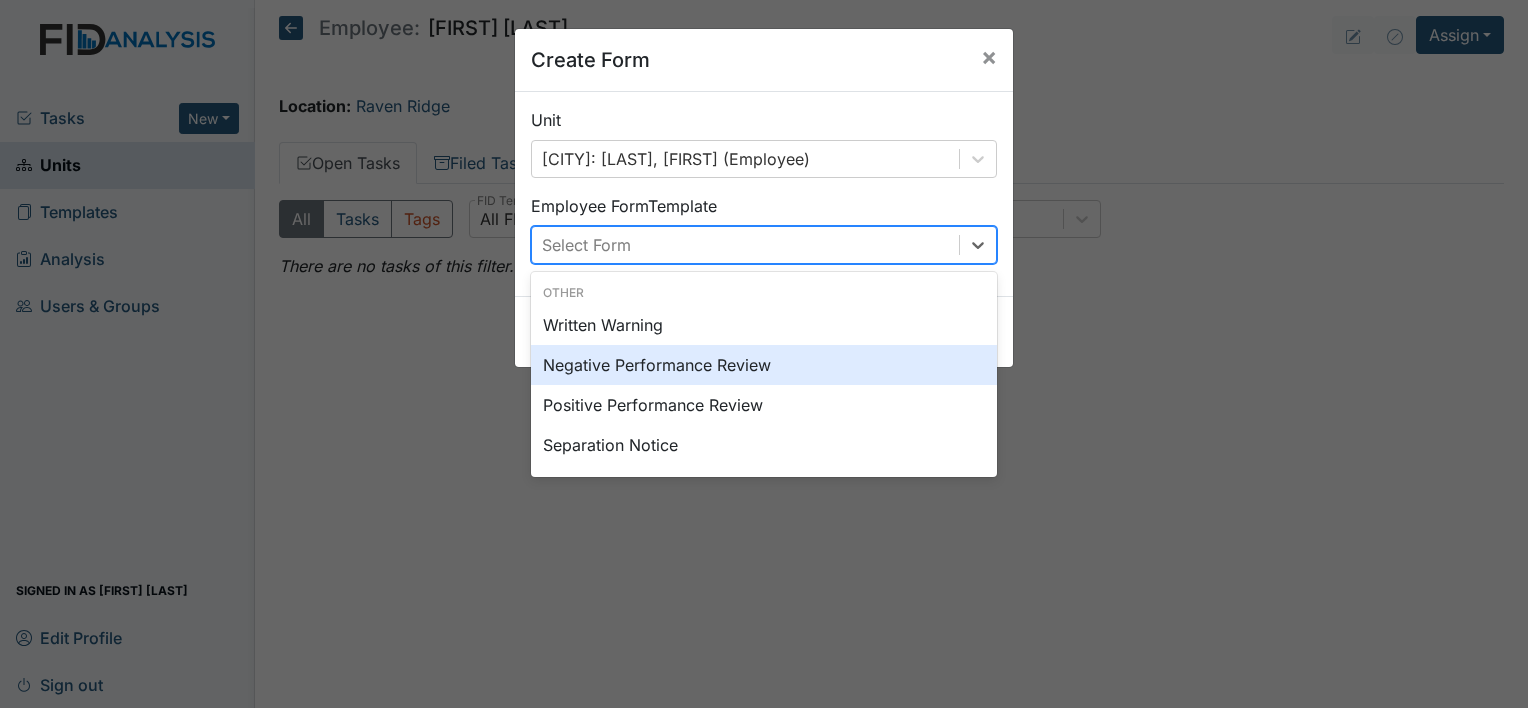 click on "Negative Performance Review" at bounding box center (764, 365) 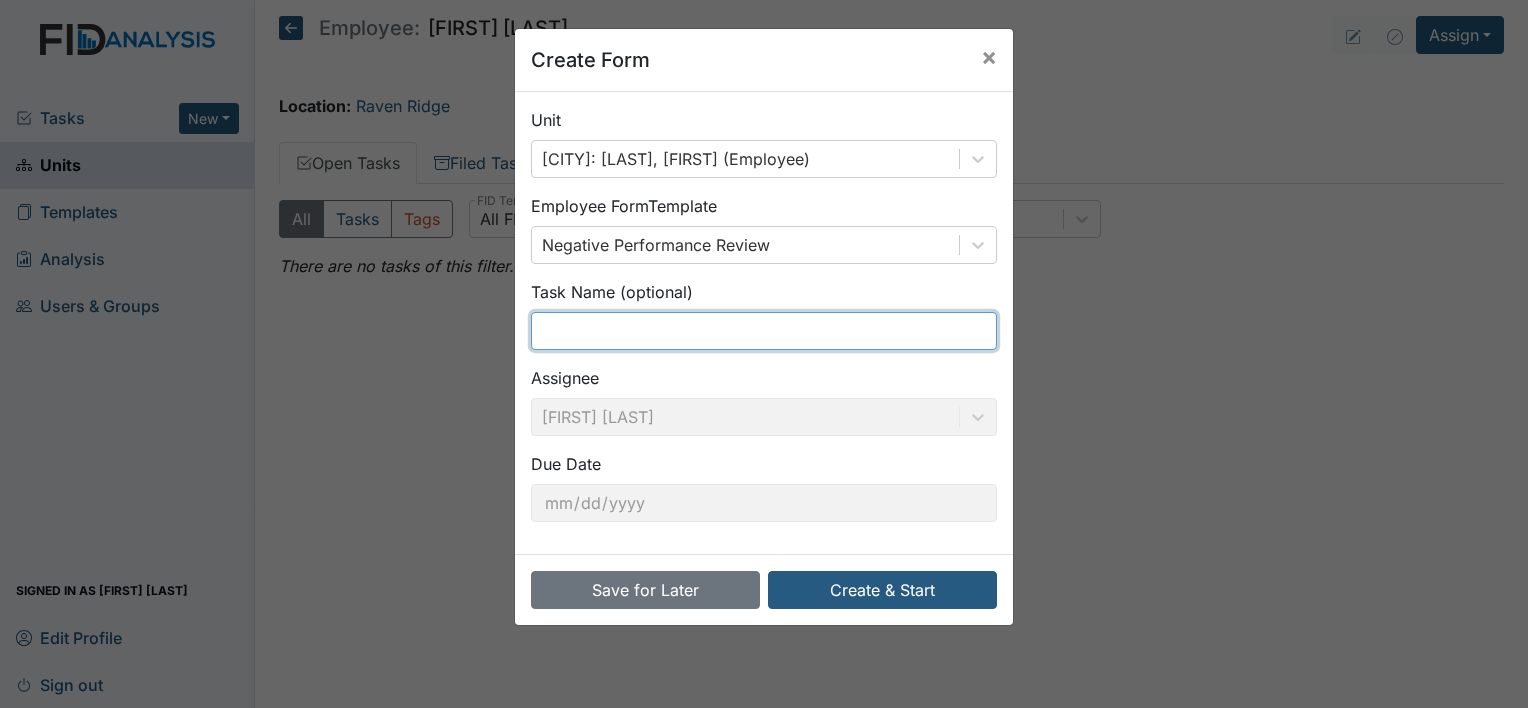 click at bounding box center (764, 331) 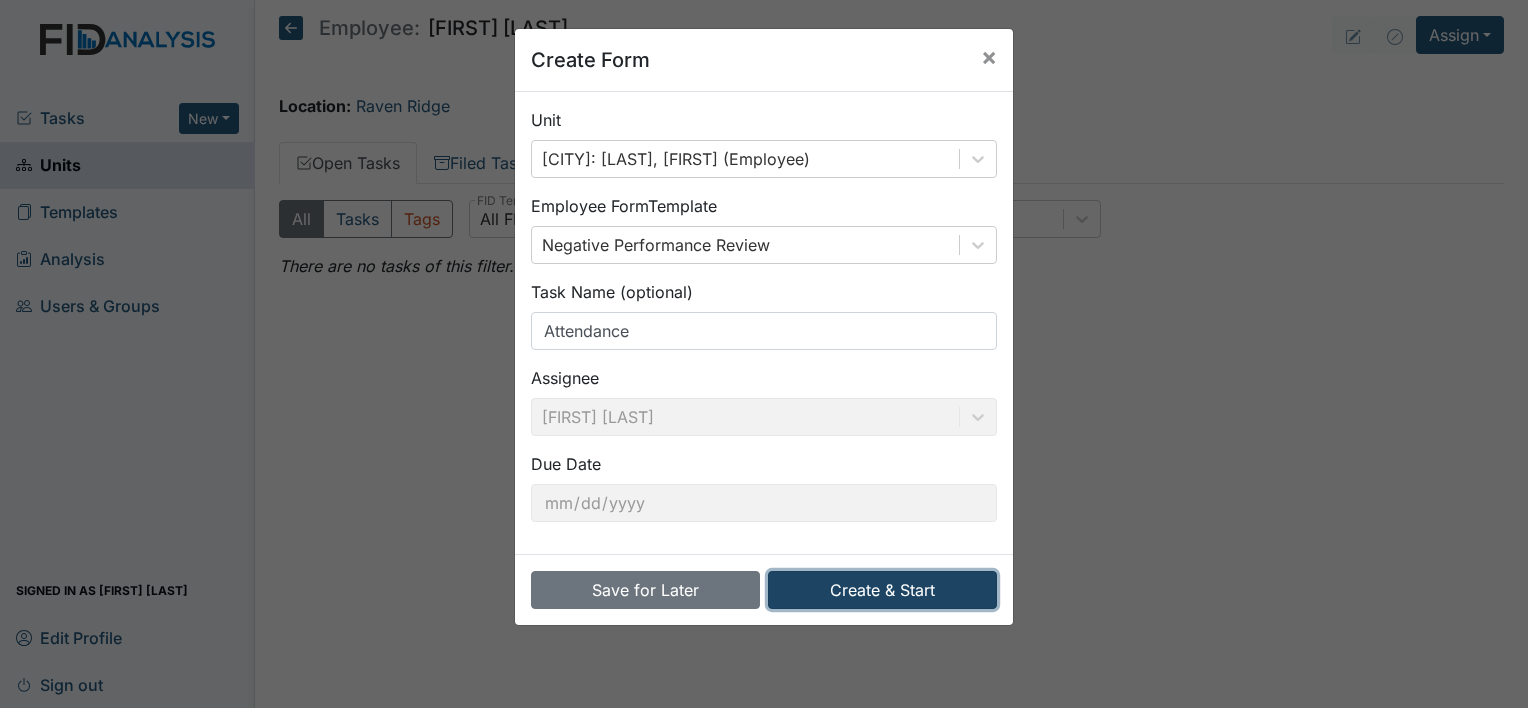 click on "Create & Start" at bounding box center [882, 590] 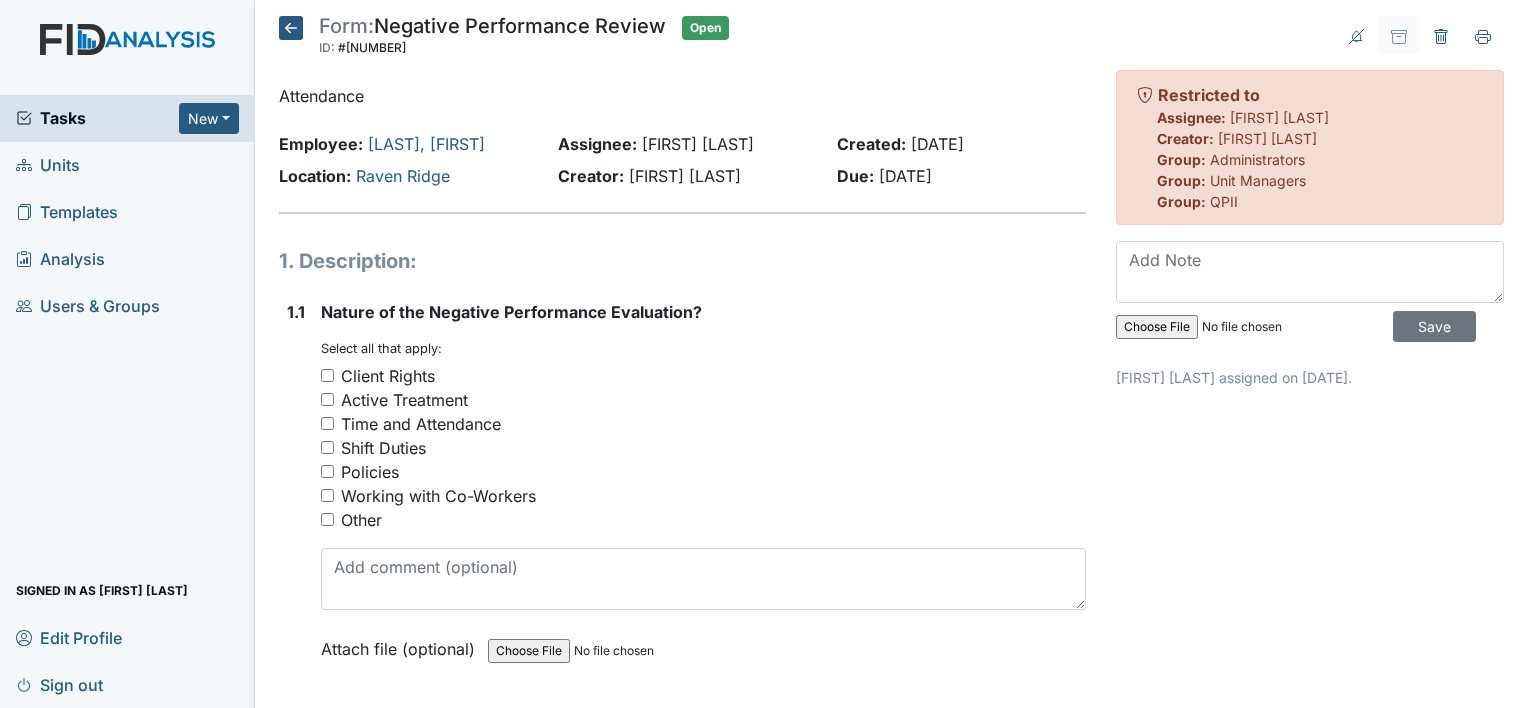 scroll, scrollTop: 0, scrollLeft: 0, axis: both 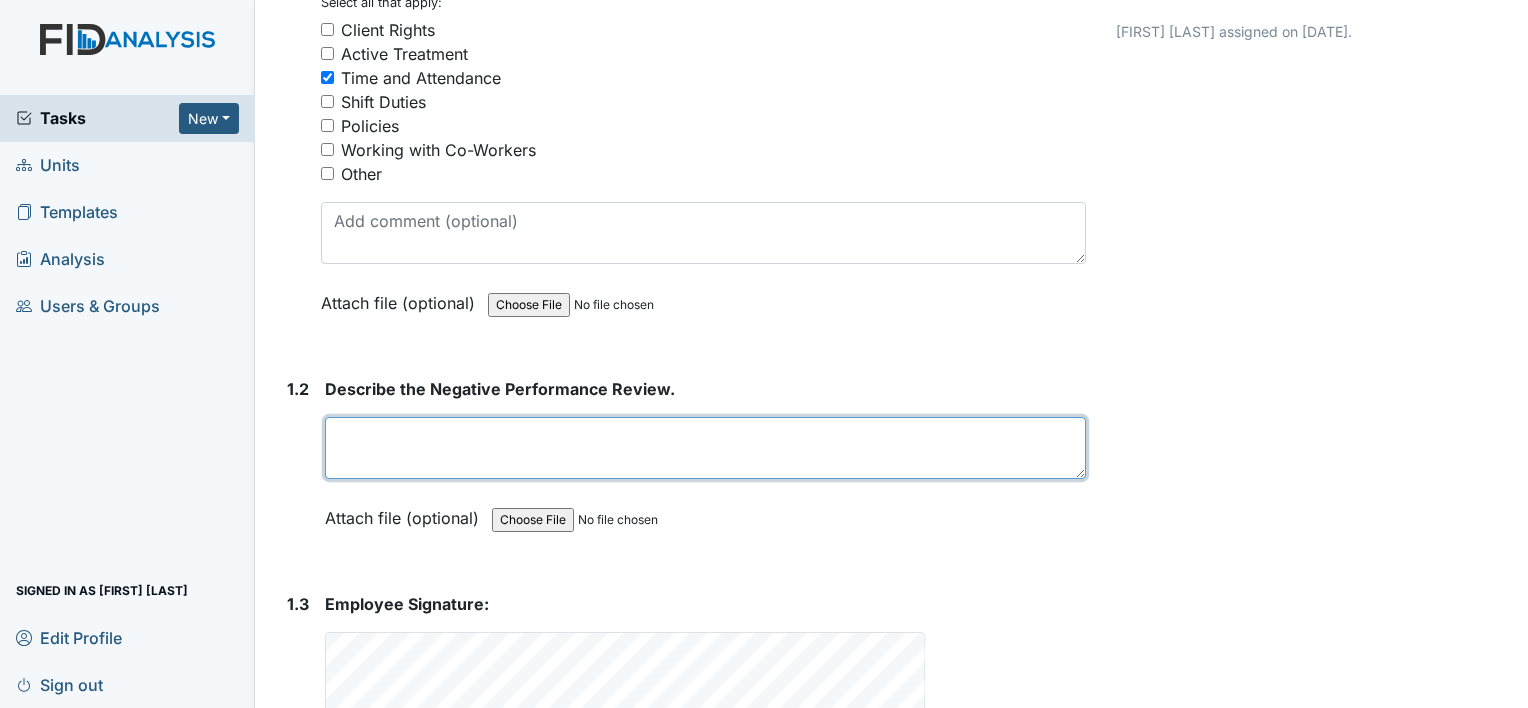 click at bounding box center (705, 448) 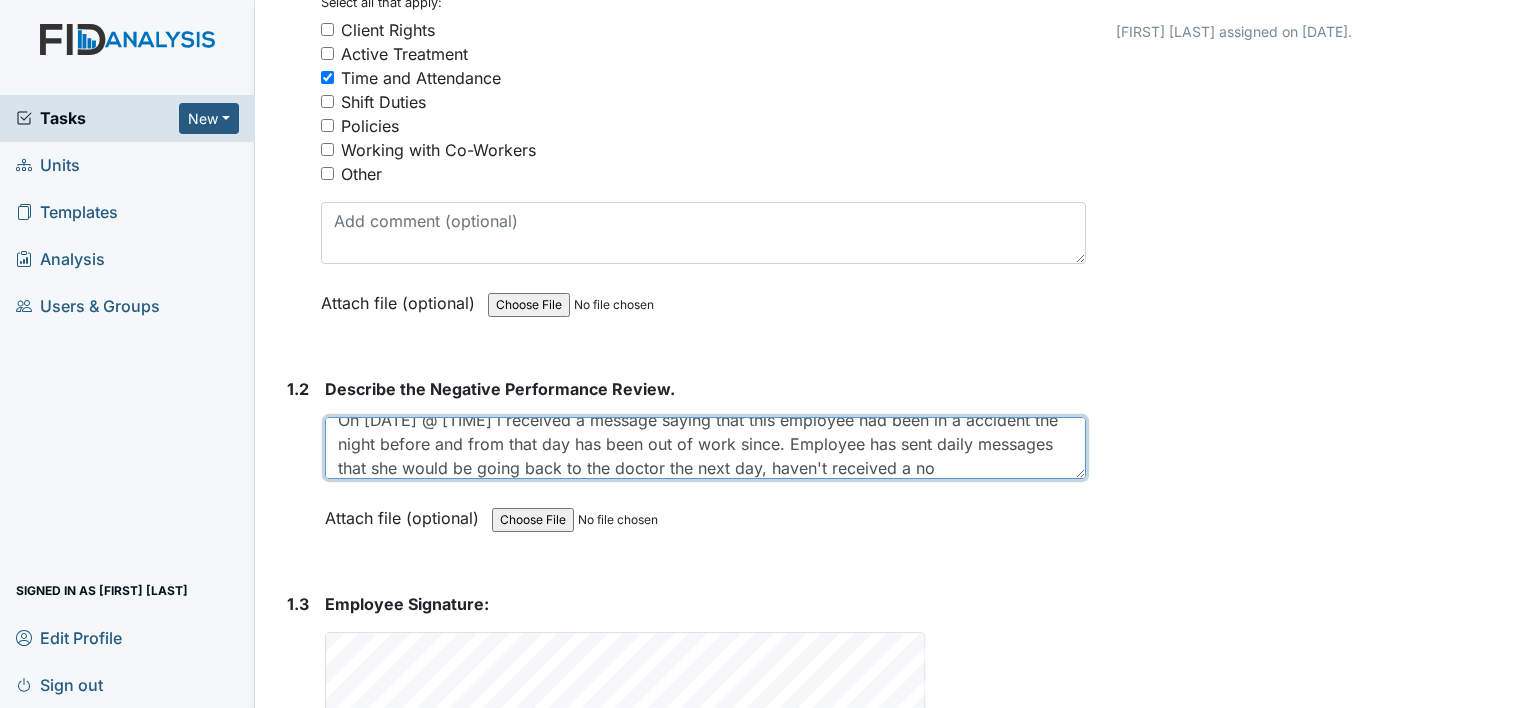 scroll, scrollTop: 40, scrollLeft: 0, axis: vertical 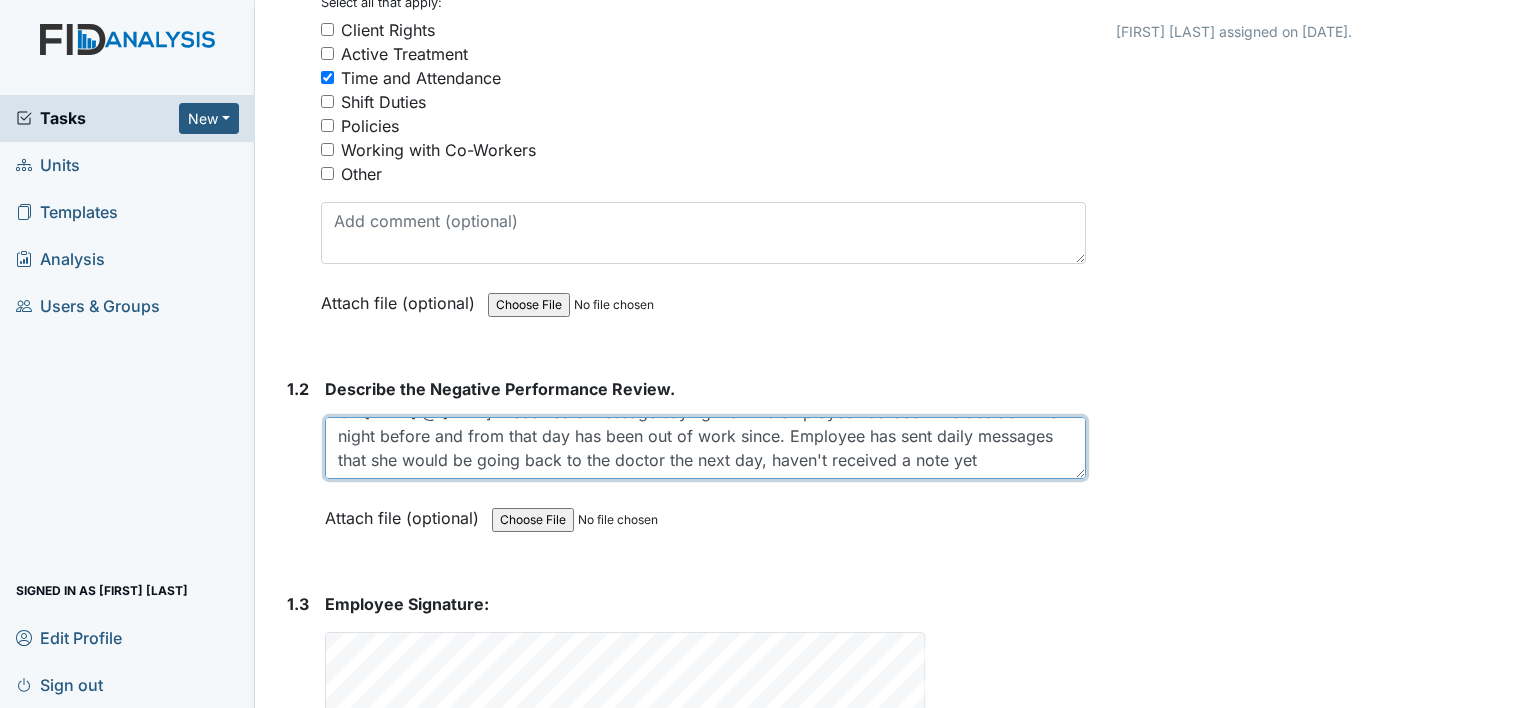 type on "On [DATE] @ [TIME] i received a message saying that this employee had been in a accident the night before and from that day has been out of work since. Employee has sent daily messages that she would be going back to the doctor the next day, haven't received a note yet" 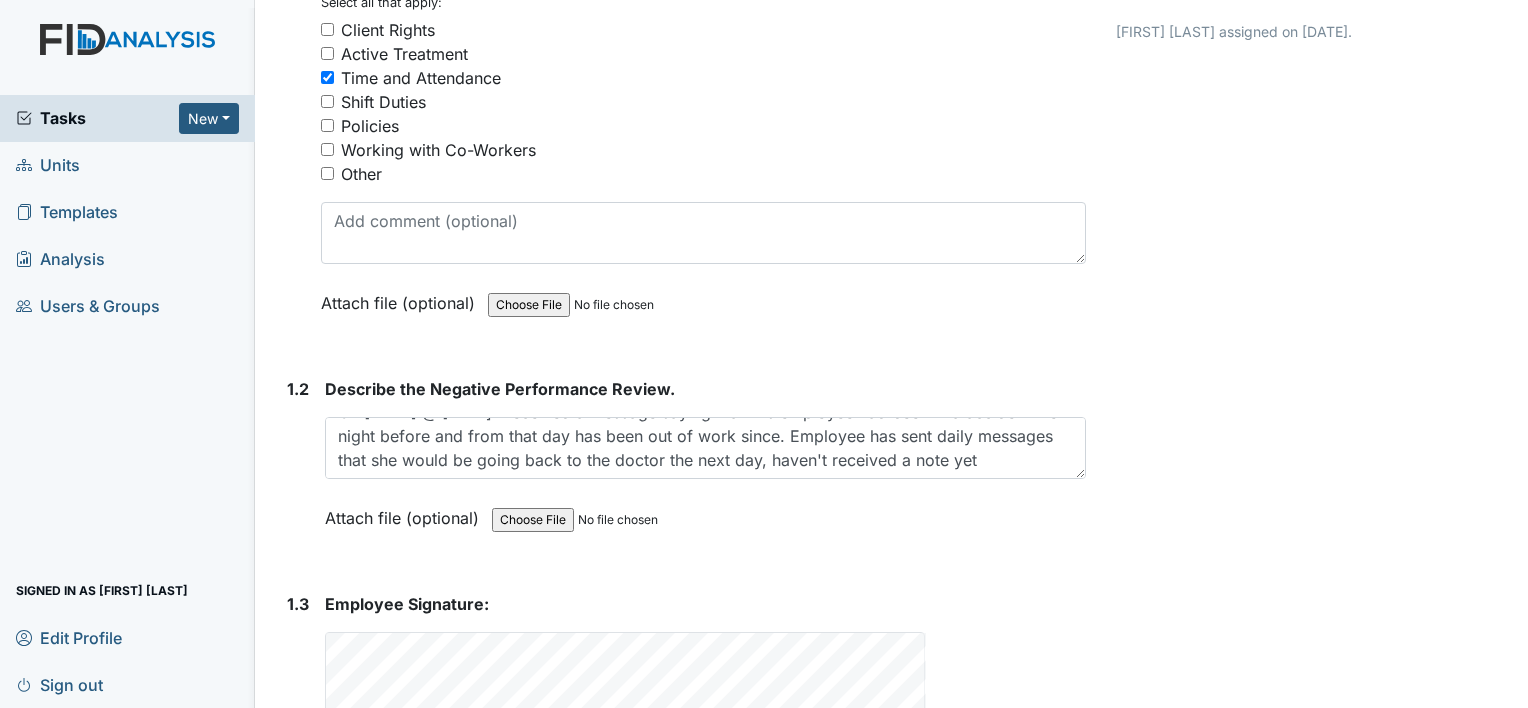 click on "Tasks" at bounding box center (97, 118) 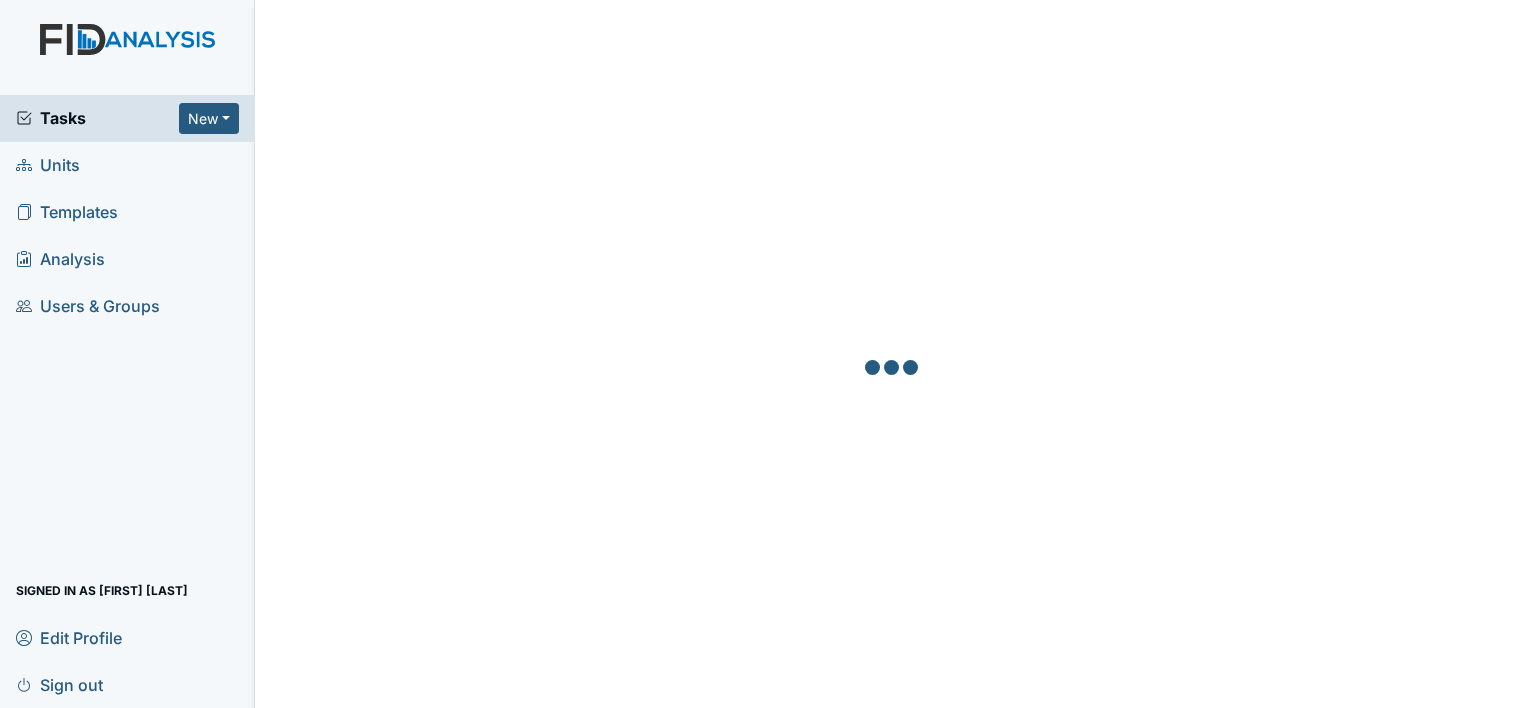 scroll, scrollTop: 0, scrollLeft: 0, axis: both 